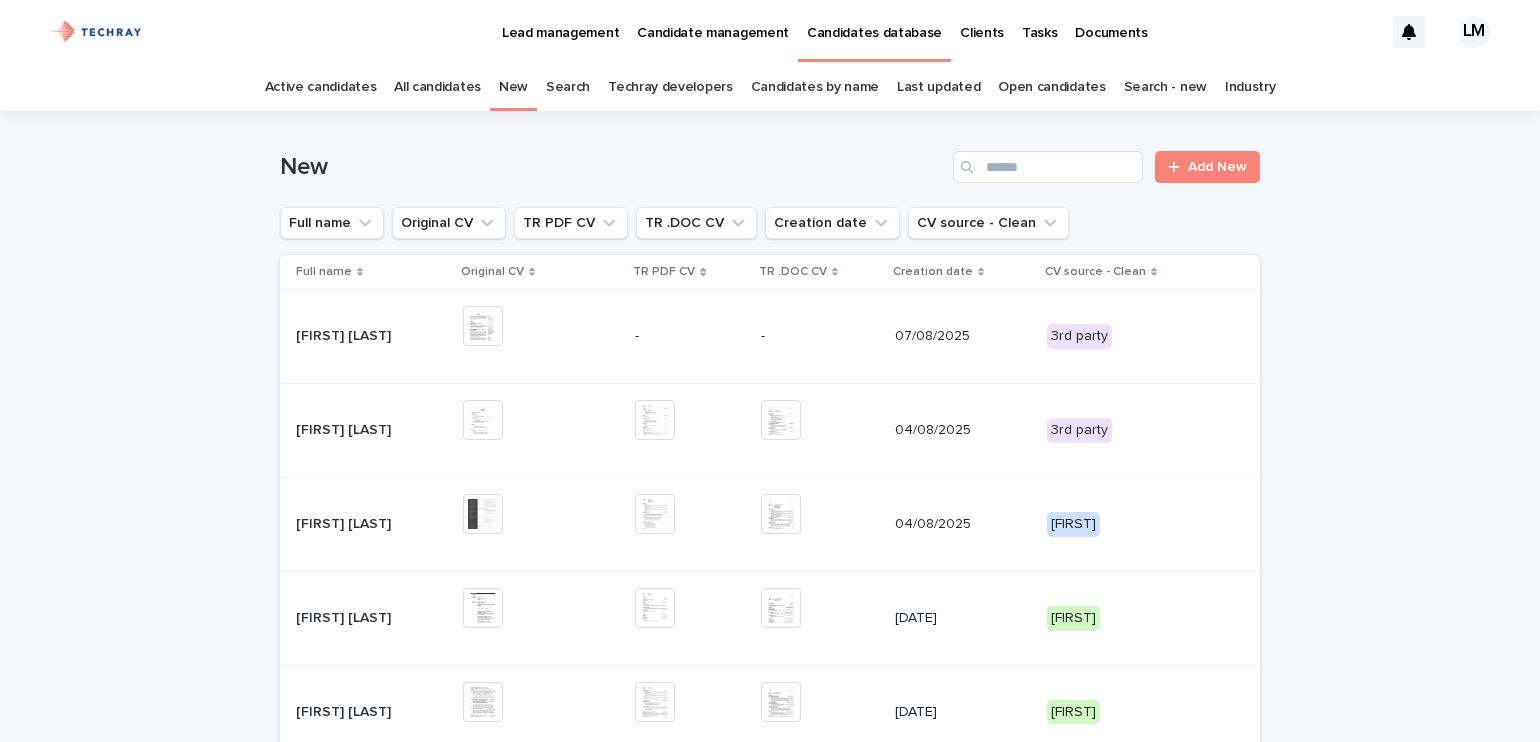 scroll, scrollTop: 0, scrollLeft: 0, axis: both 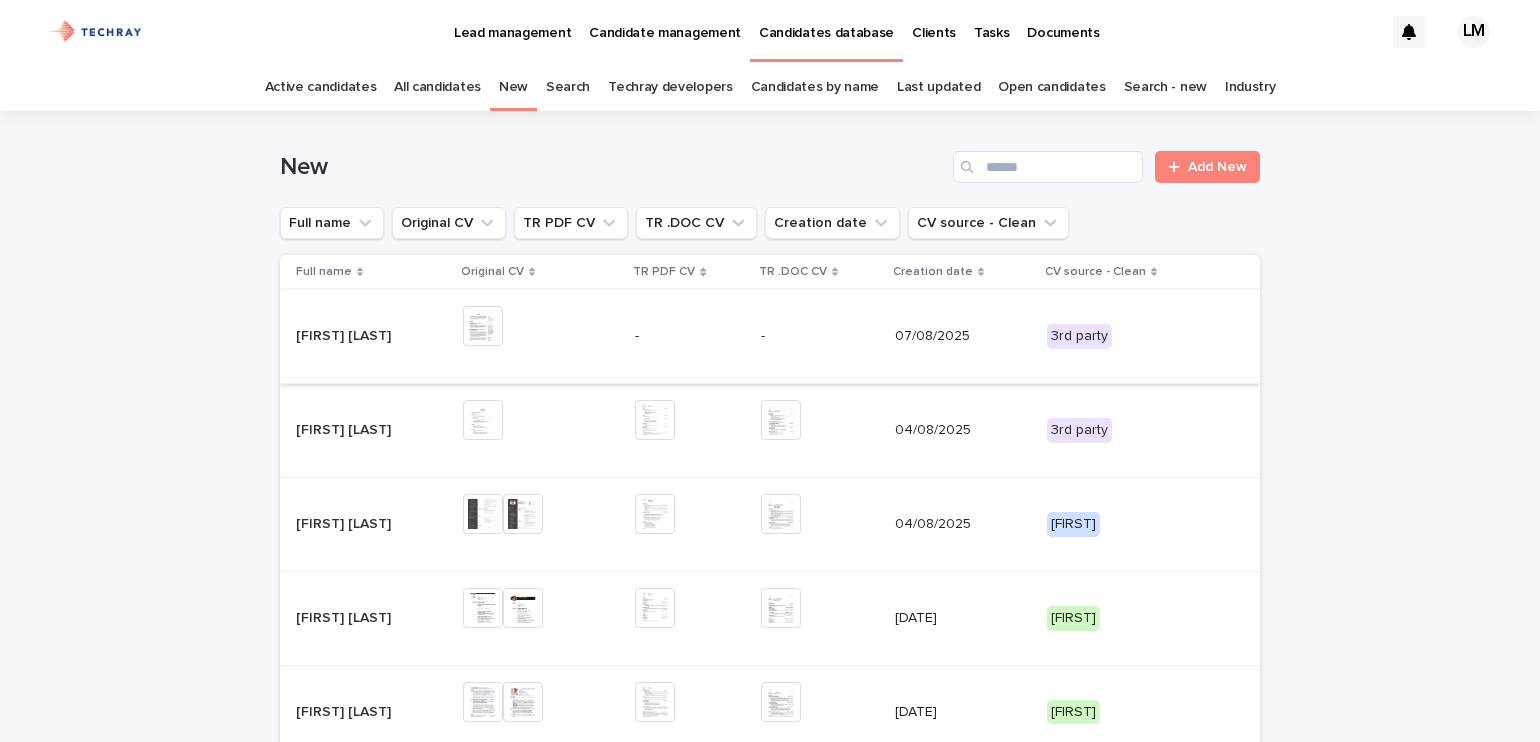 click at bounding box center (483, 326) 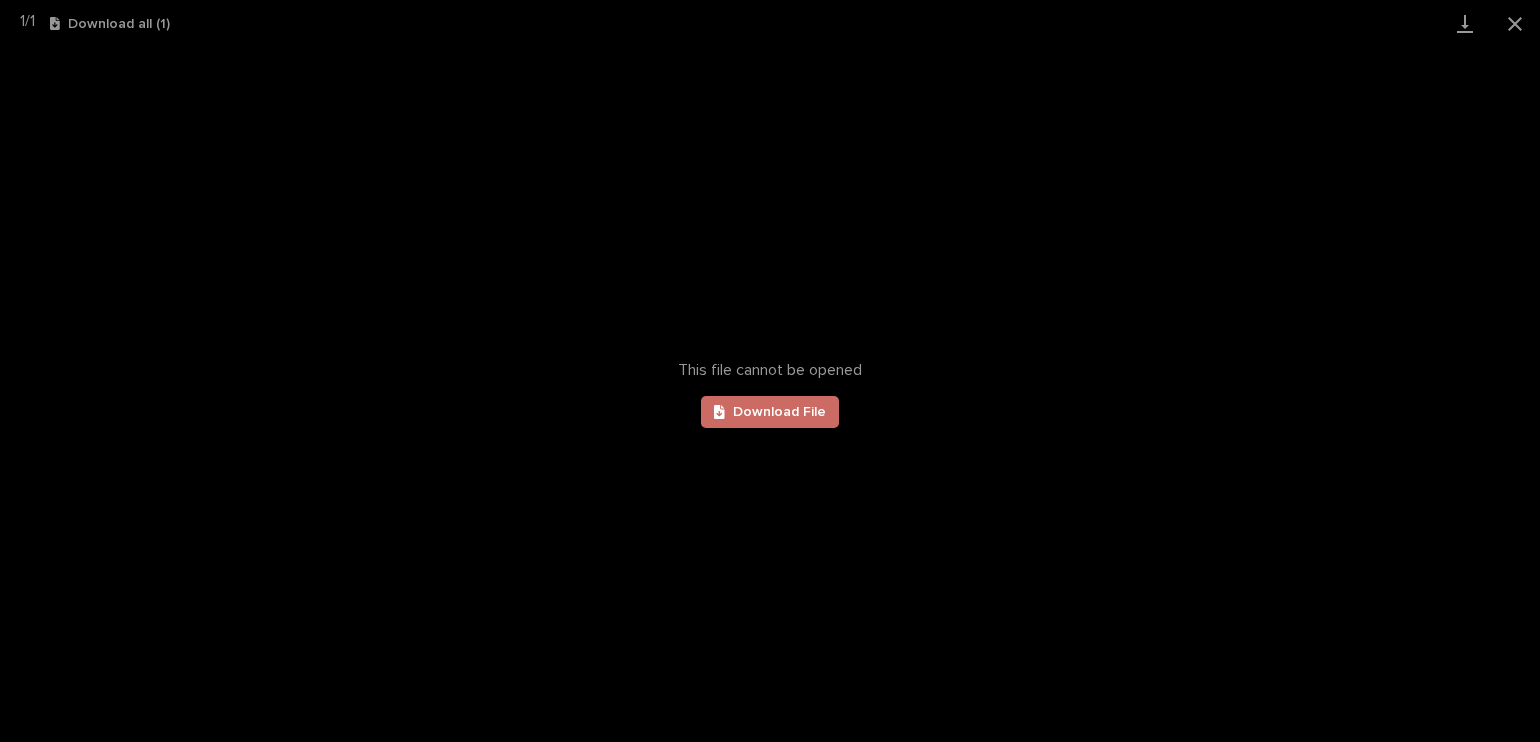 click on "Download File" at bounding box center [770, 412] 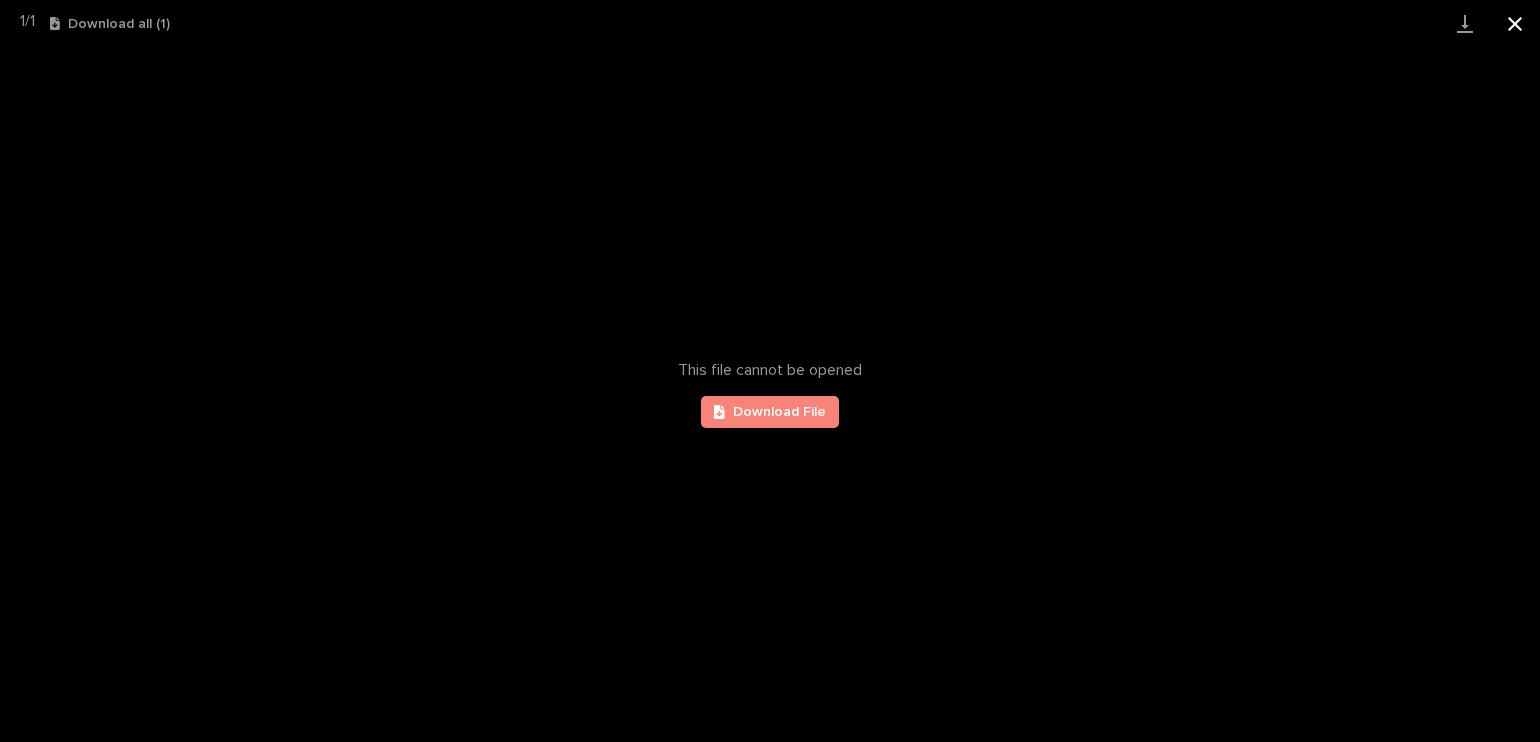 click at bounding box center [1515, 23] 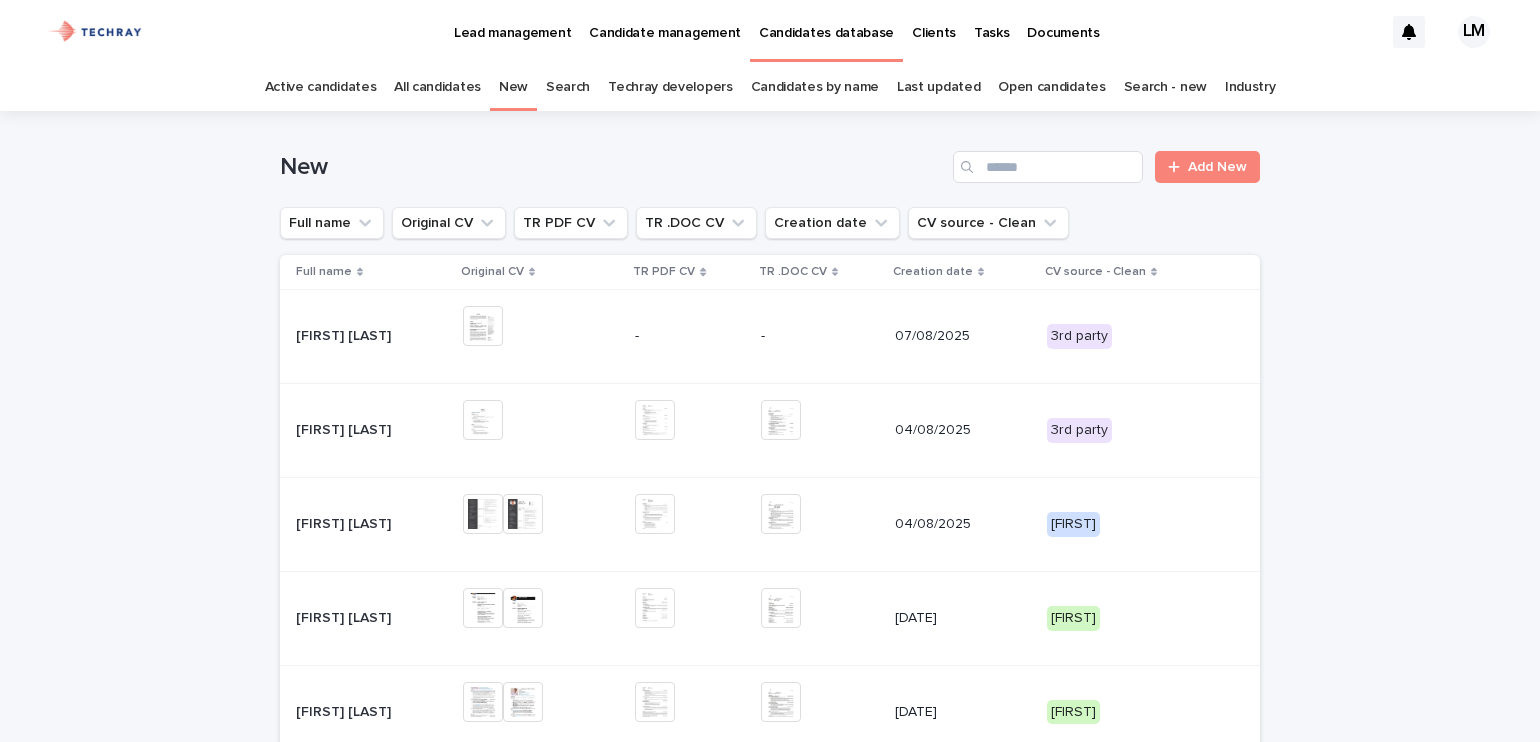 click on "[FIRST] [LAST]" at bounding box center [345, 334] 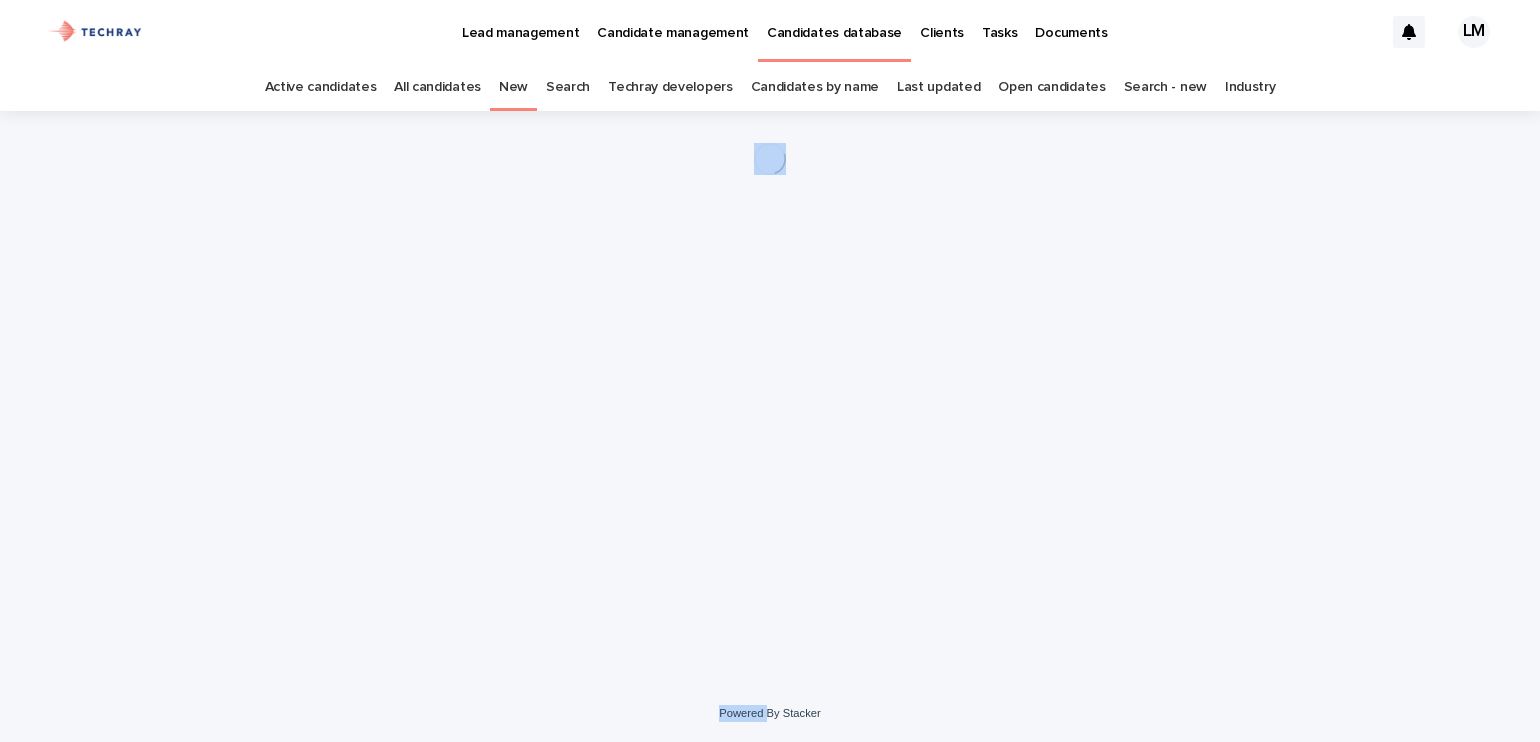 click on "Loading... Saving… Loading... Saving…" at bounding box center [770, 373] 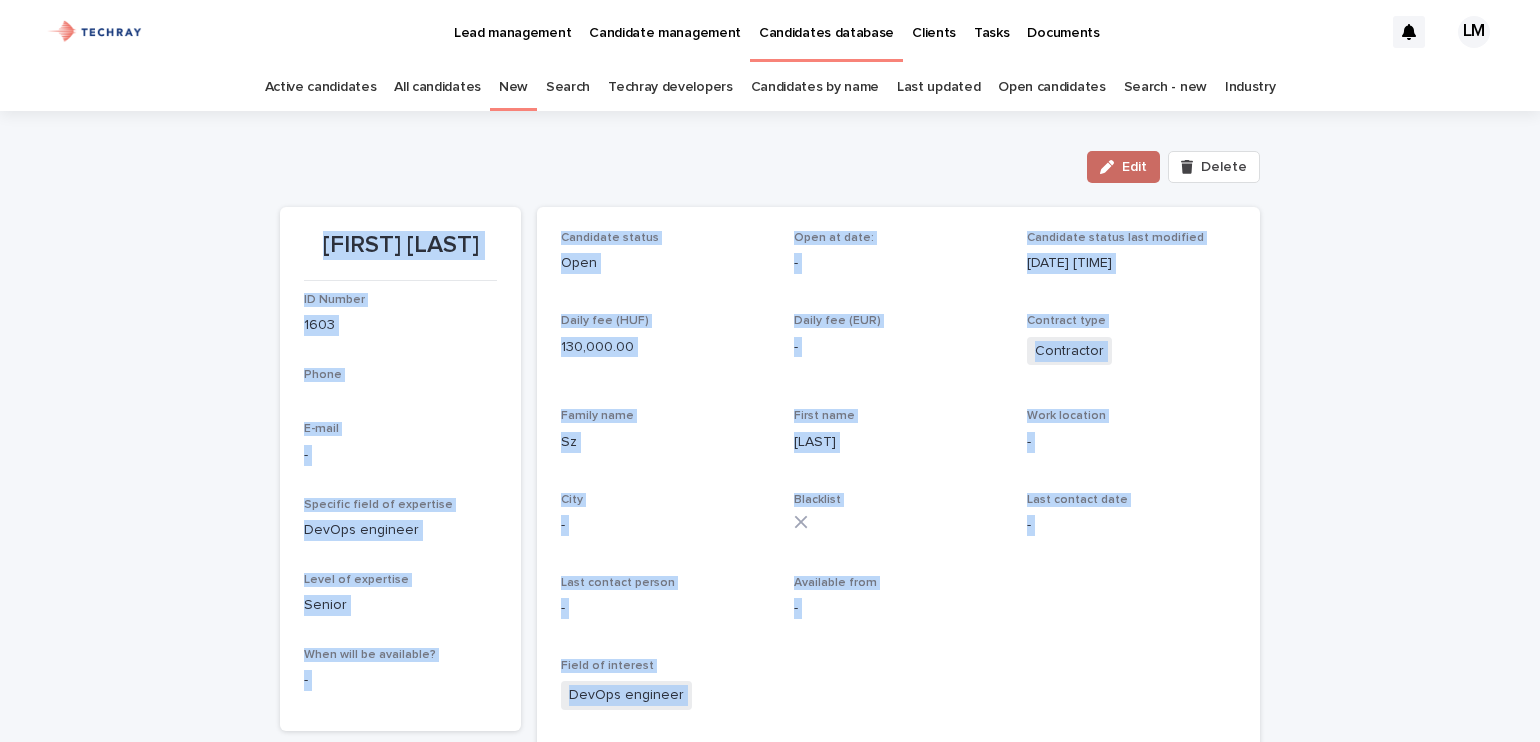 click on "Edit" at bounding box center [1134, 167] 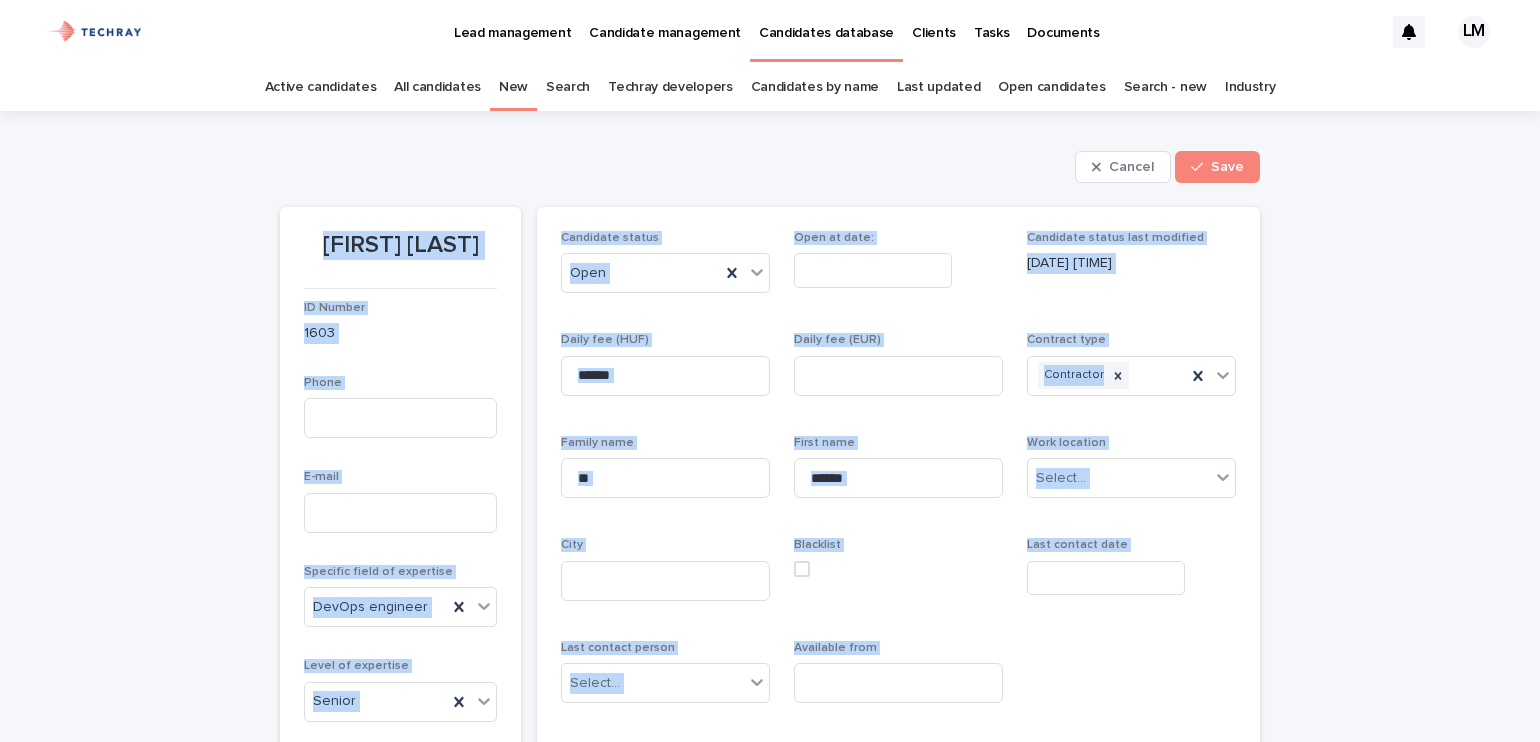 click on "**********" at bounding box center [898, 1286] 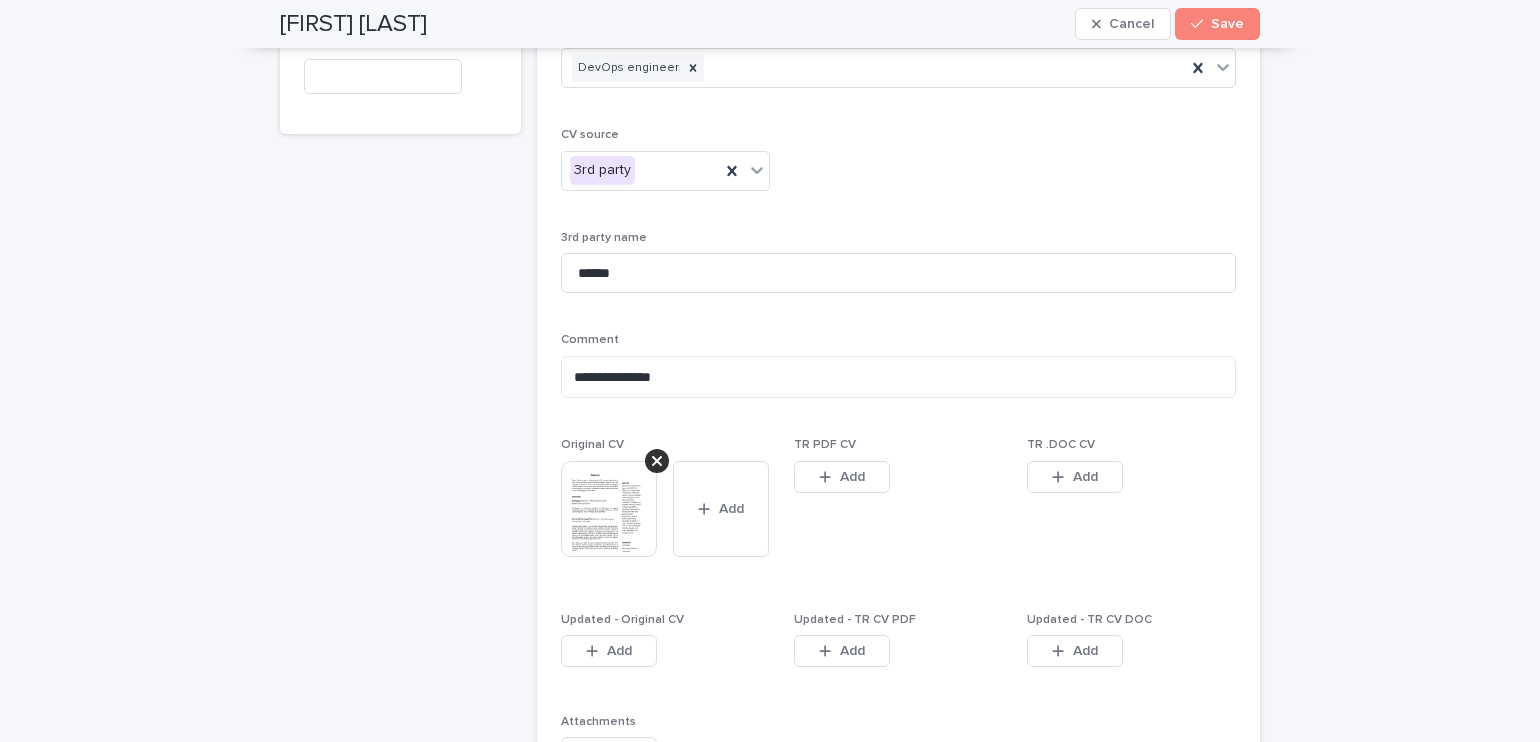 scroll, scrollTop: 900, scrollLeft: 0, axis: vertical 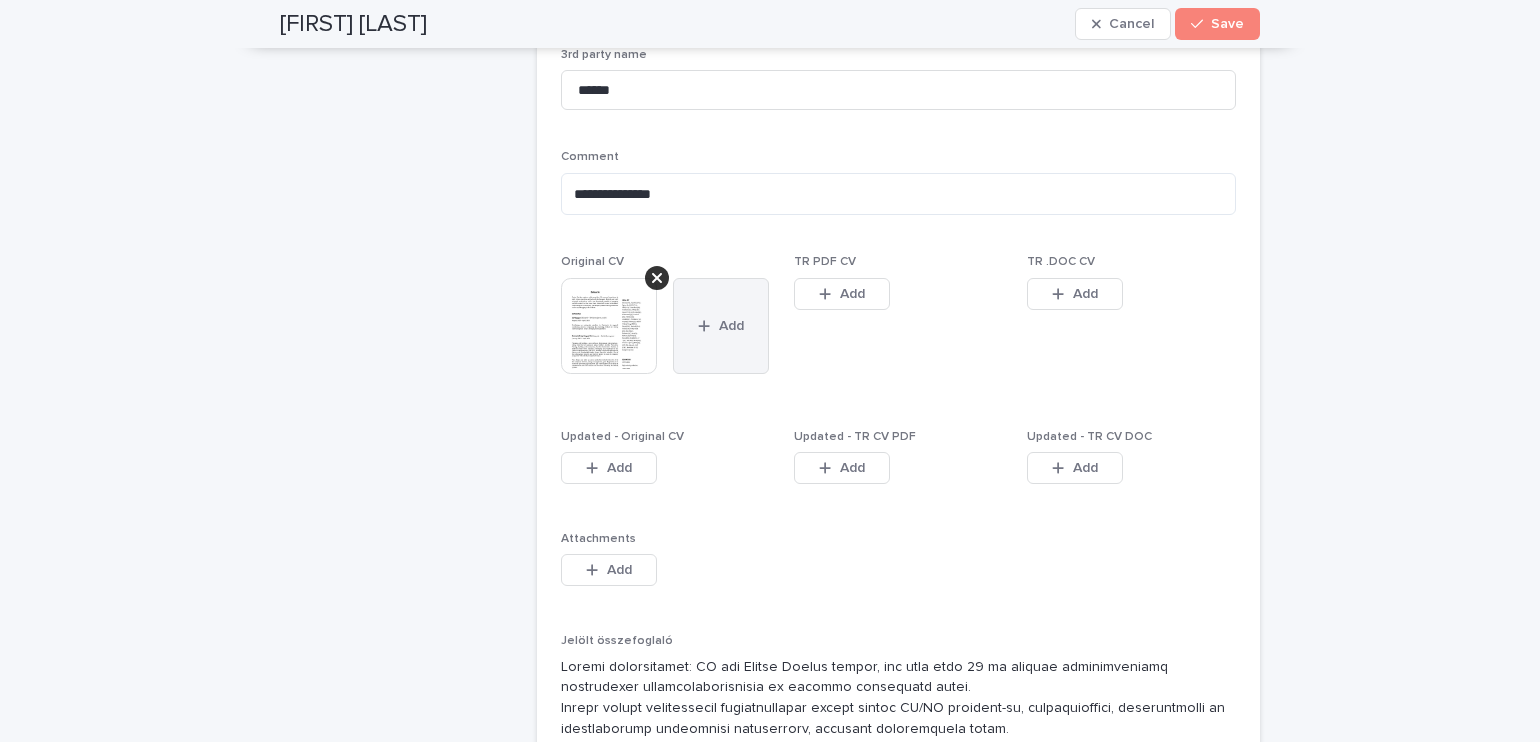 click on "Add" at bounding box center [721, 326] 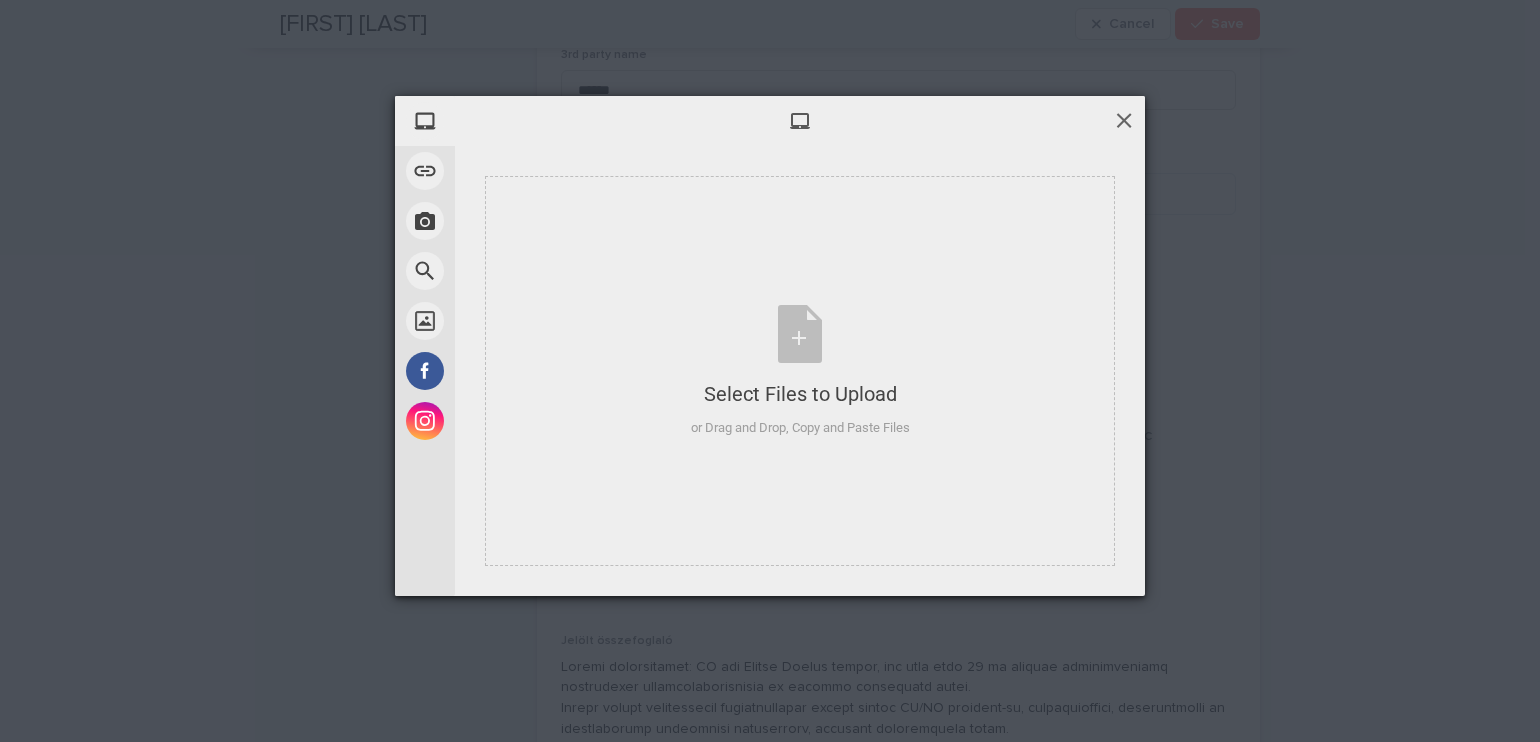 click at bounding box center [1124, 120] 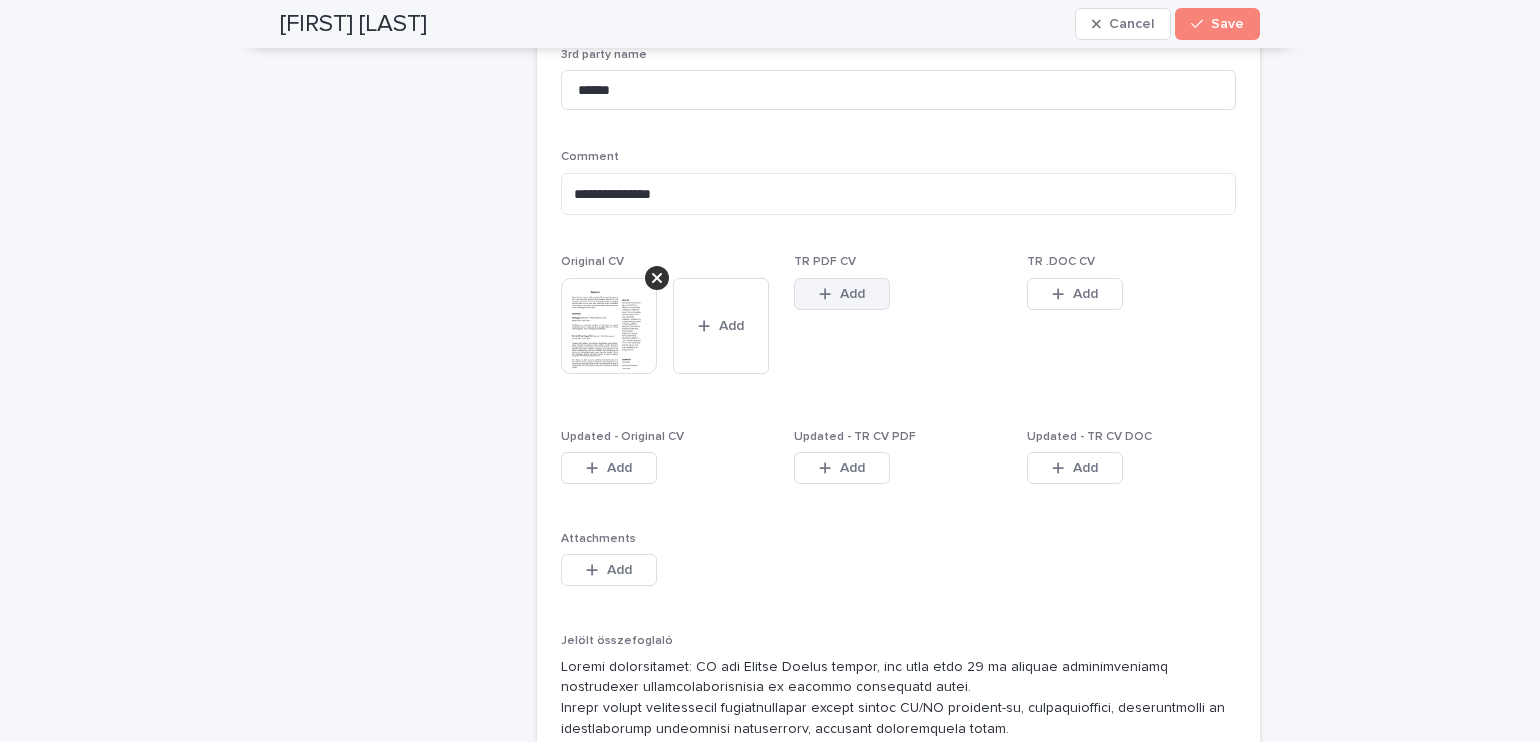click on "Add" at bounding box center [842, 294] 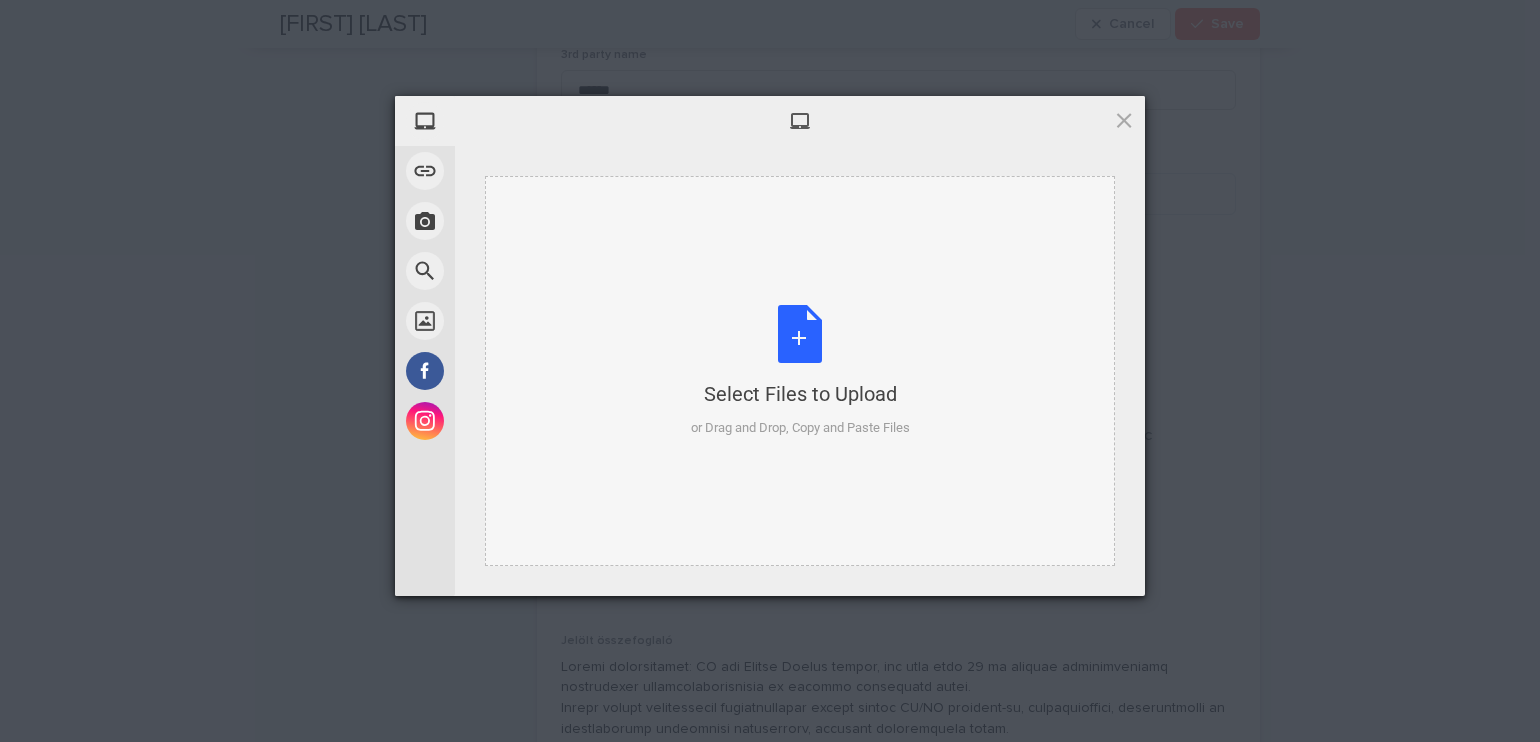 click on "Select Files to Upload
or Drag and Drop, Copy and Paste Files" at bounding box center [800, 371] 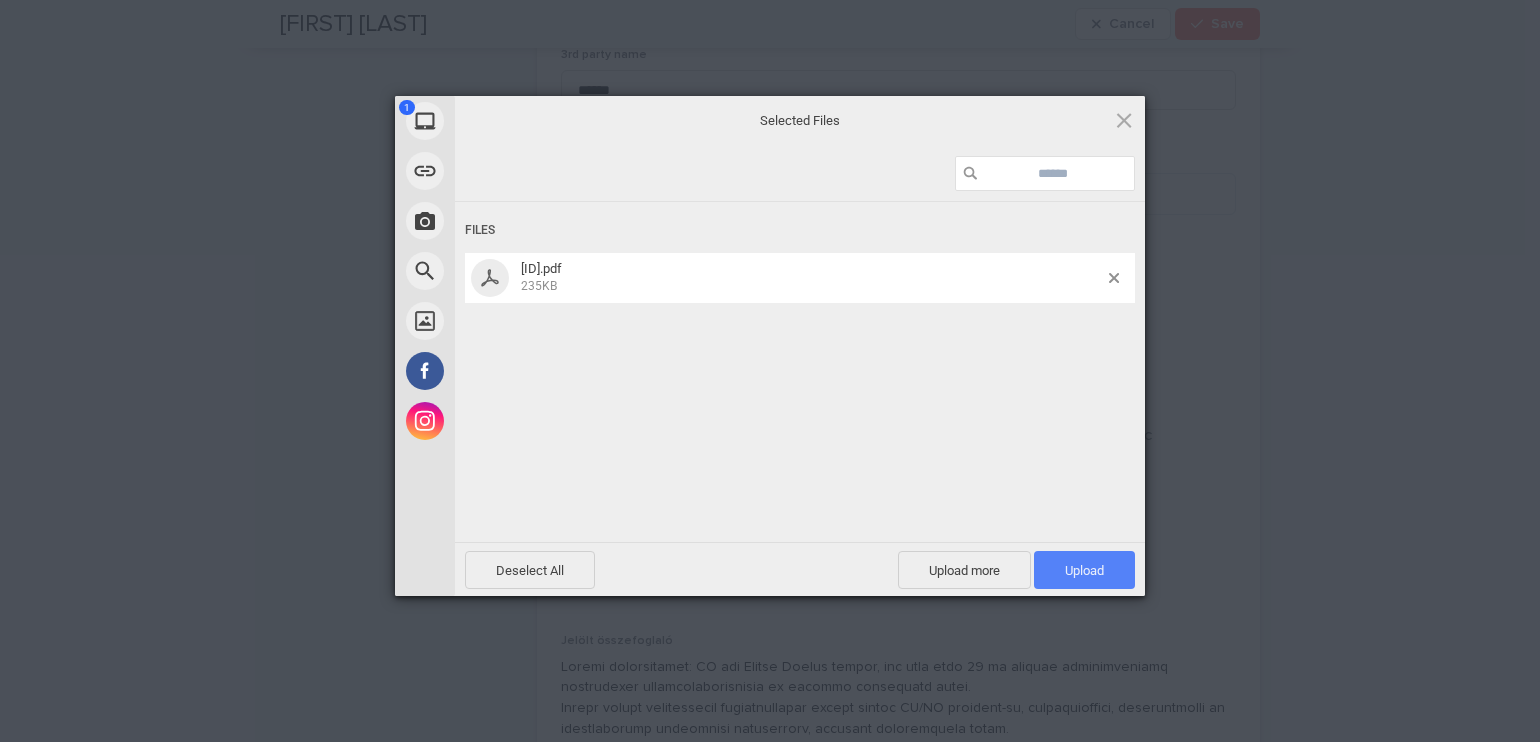 click on "Upload
1" at bounding box center (1084, 570) 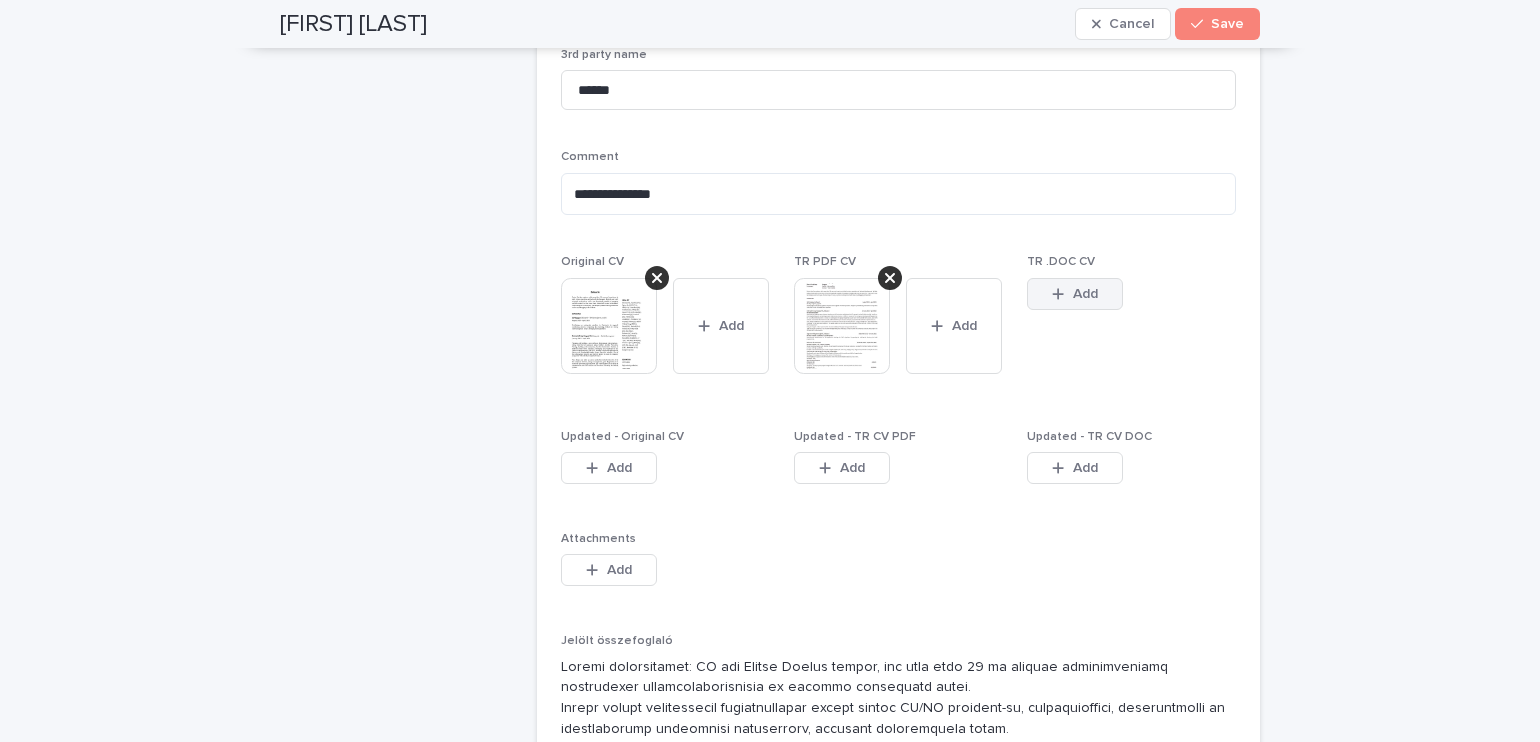 click on "Add" at bounding box center [1085, 294] 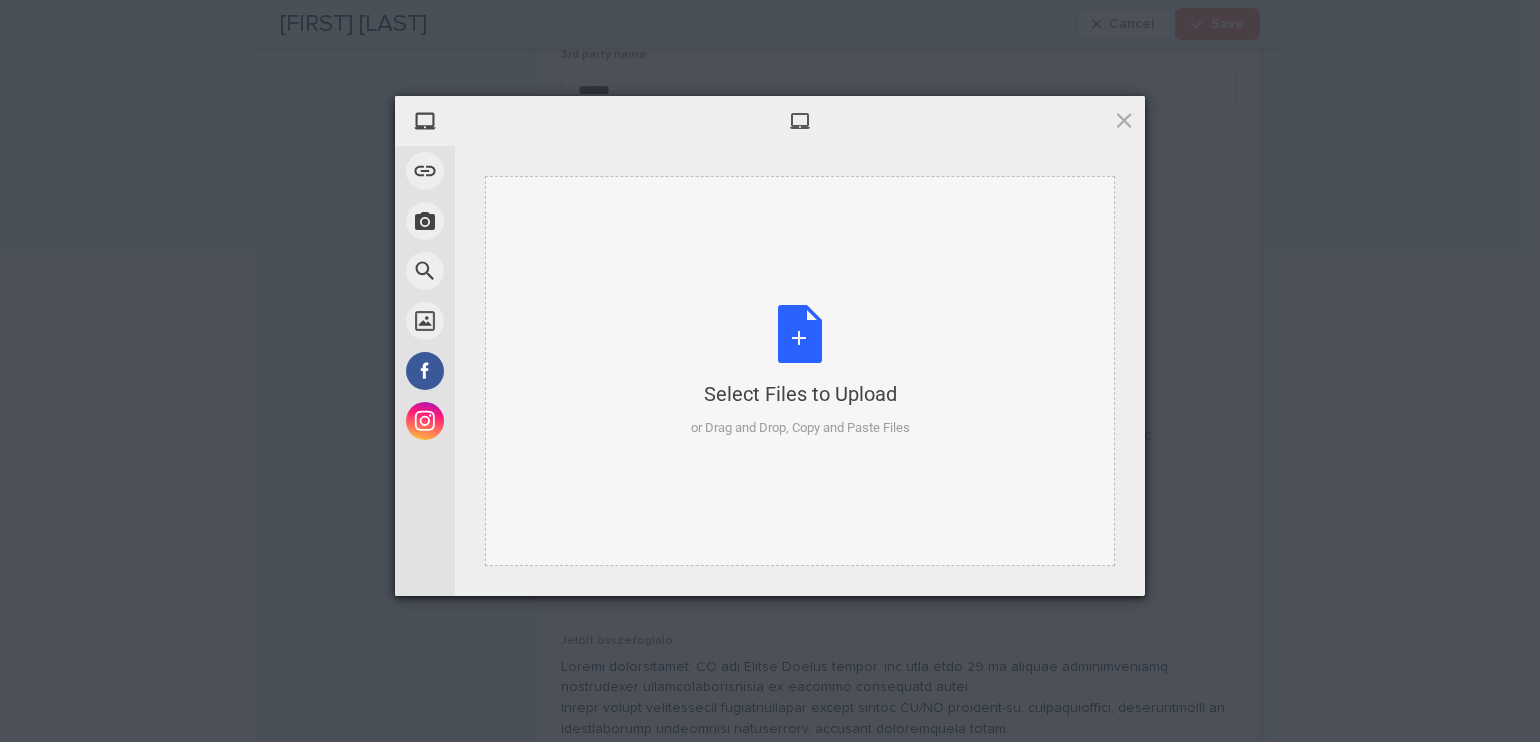 click on "Select Files to Upload
or Drag and Drop, Copy and Paste Files" at bounding box center (800, 371) 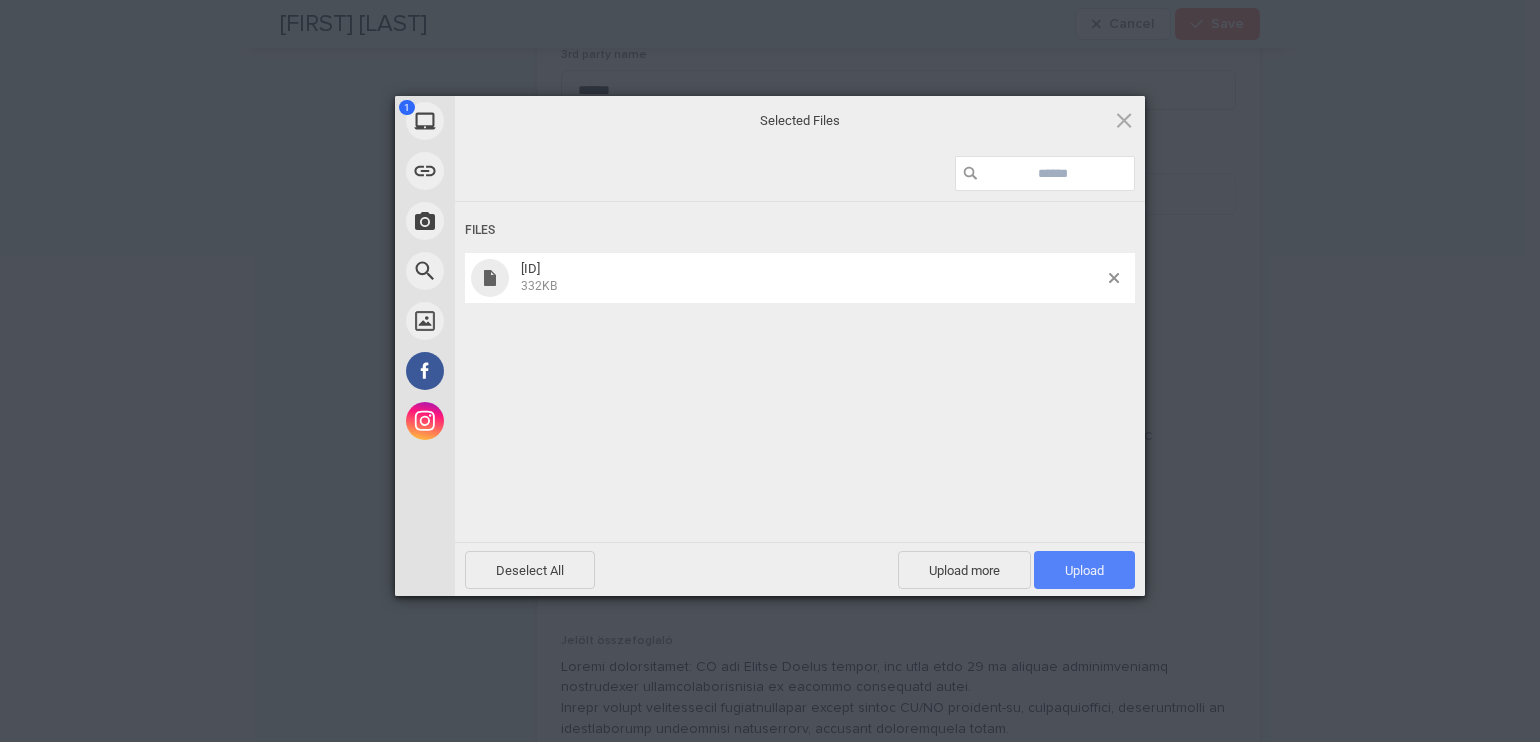 click on "Upload
1" at bounding box center (1084, 570) 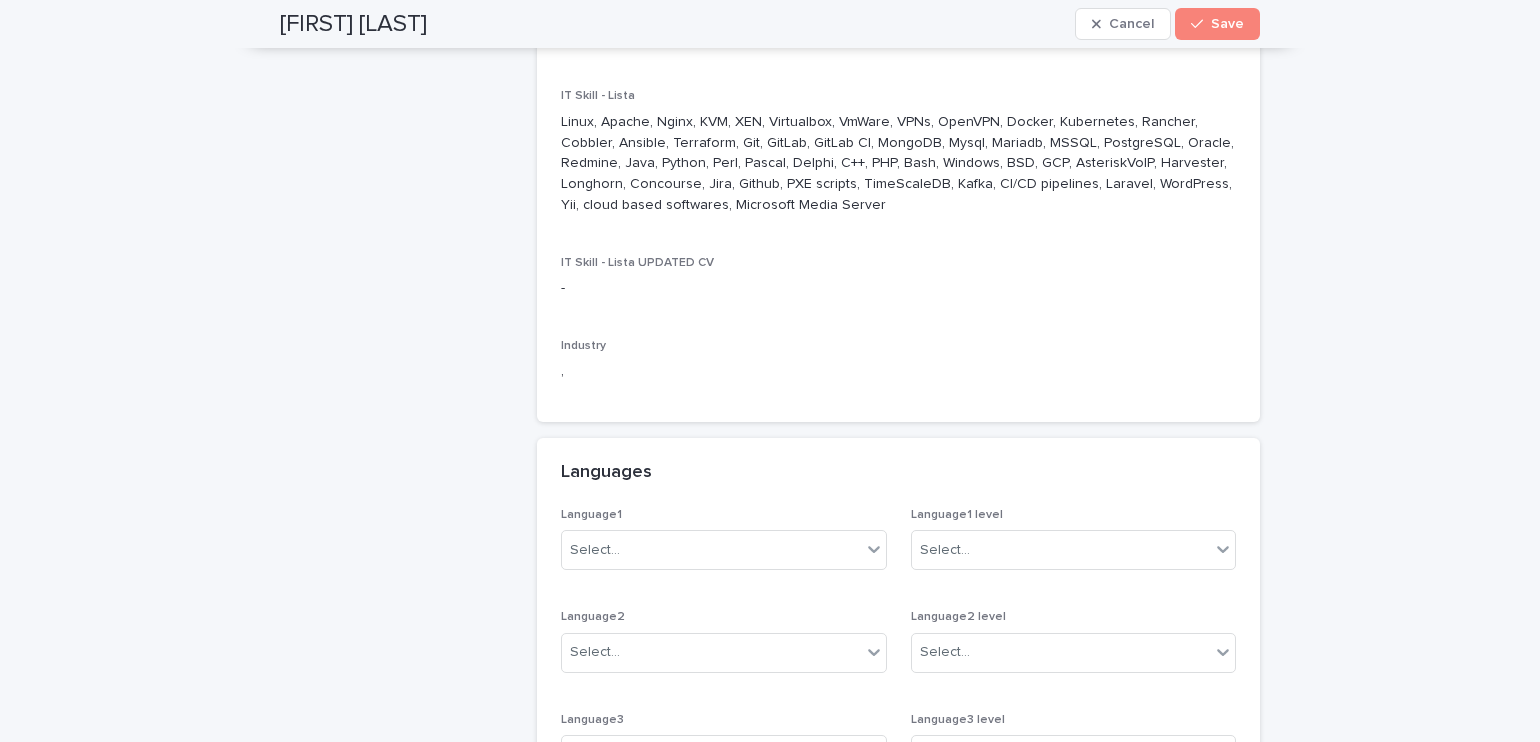 scroll, scrollTop: 2000, scrollLeft: 0, axis: vertical 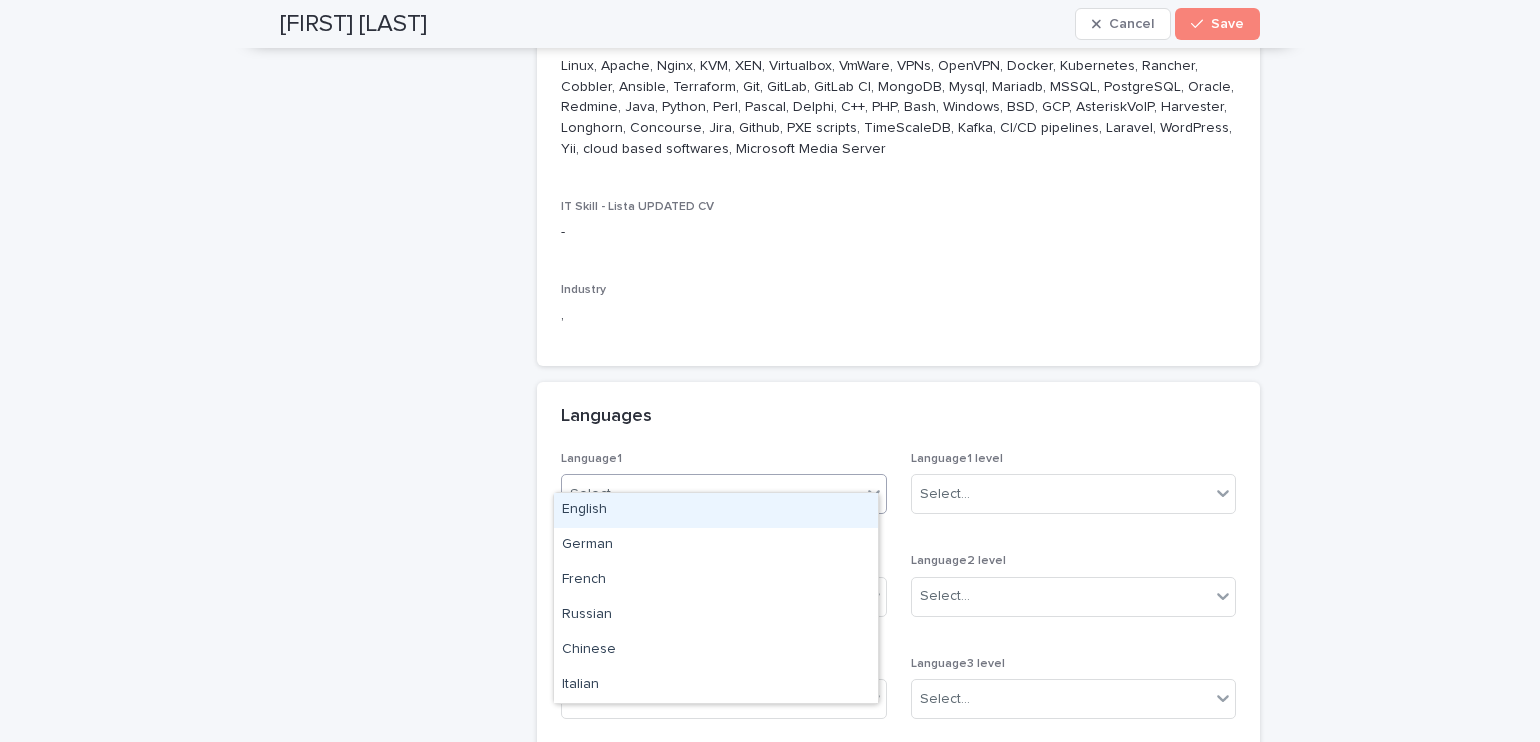 drag, startPoint x: 873, startPoint y: 475, endPoint x: 860, endPoint y: 479, distance: 13.601471 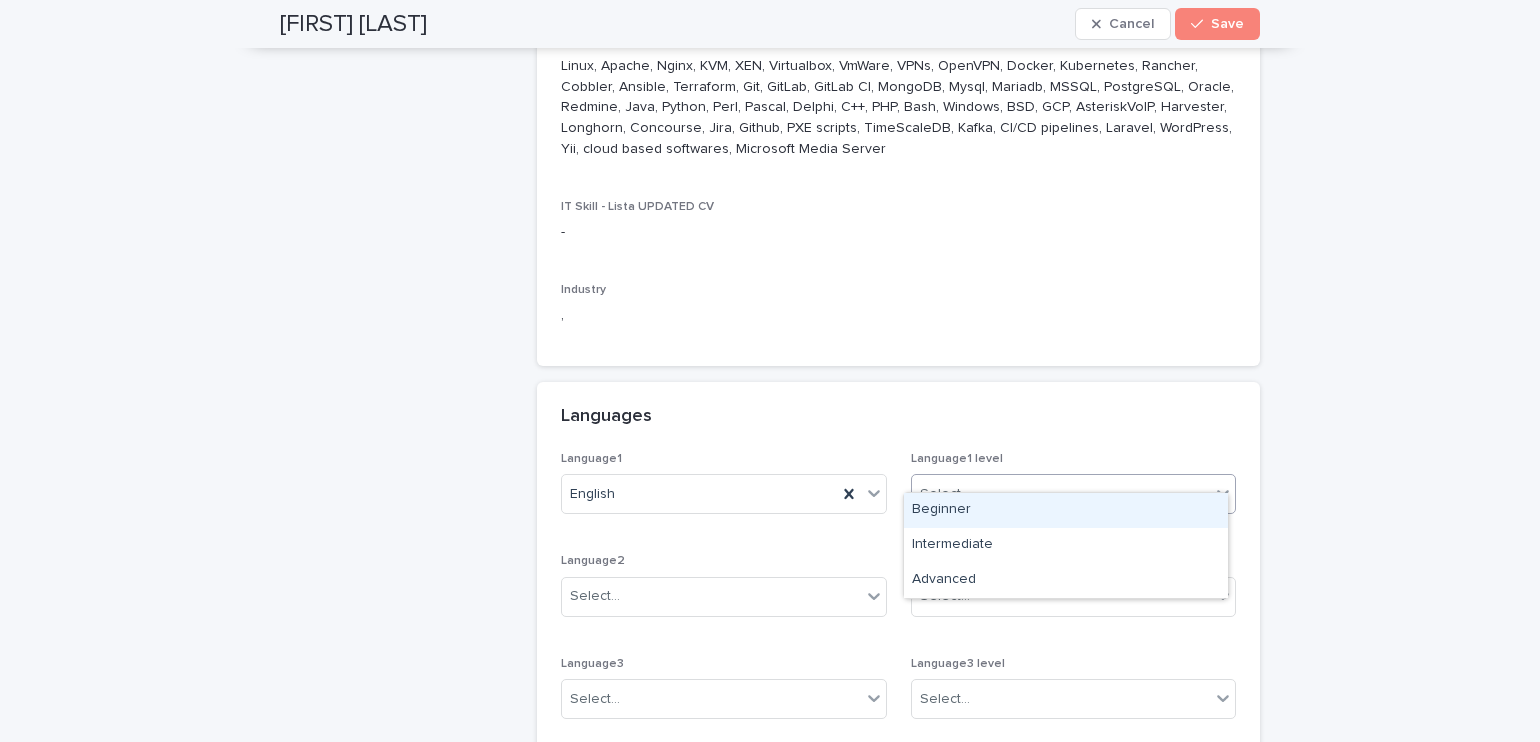 click 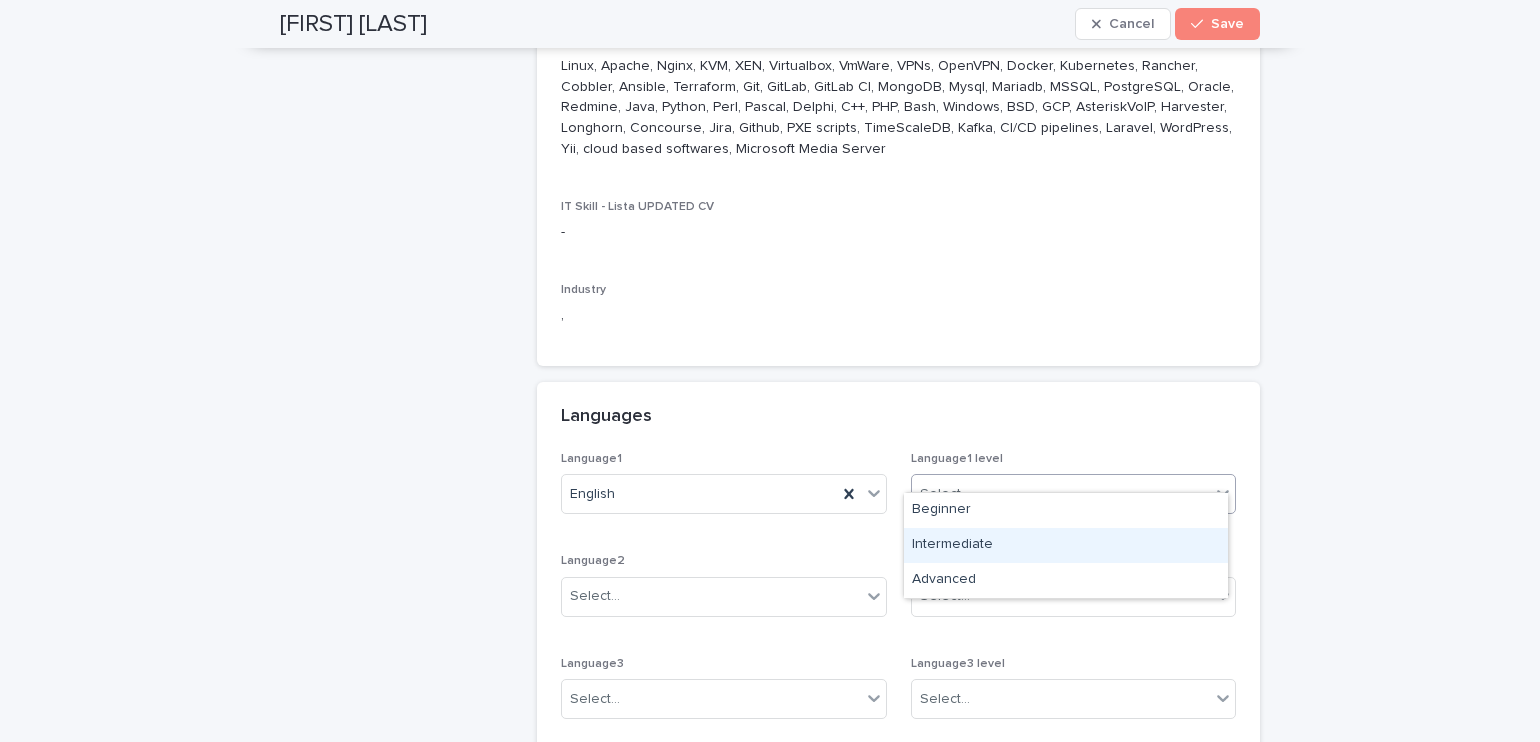 drag, startPoint x: 1012, startPoint y: 525, endPoint x: 977, endPoint y: 549, distance: 42.43819 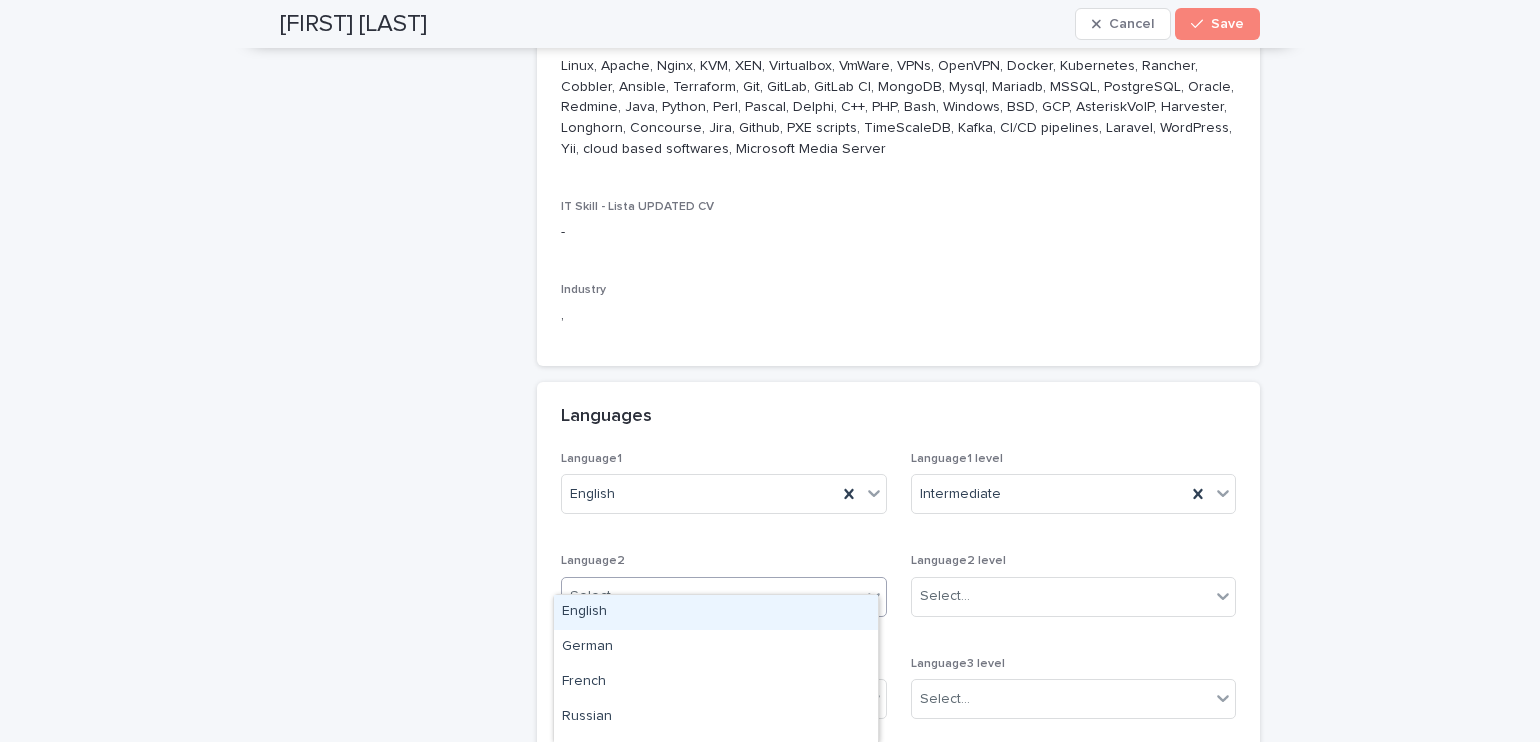 click 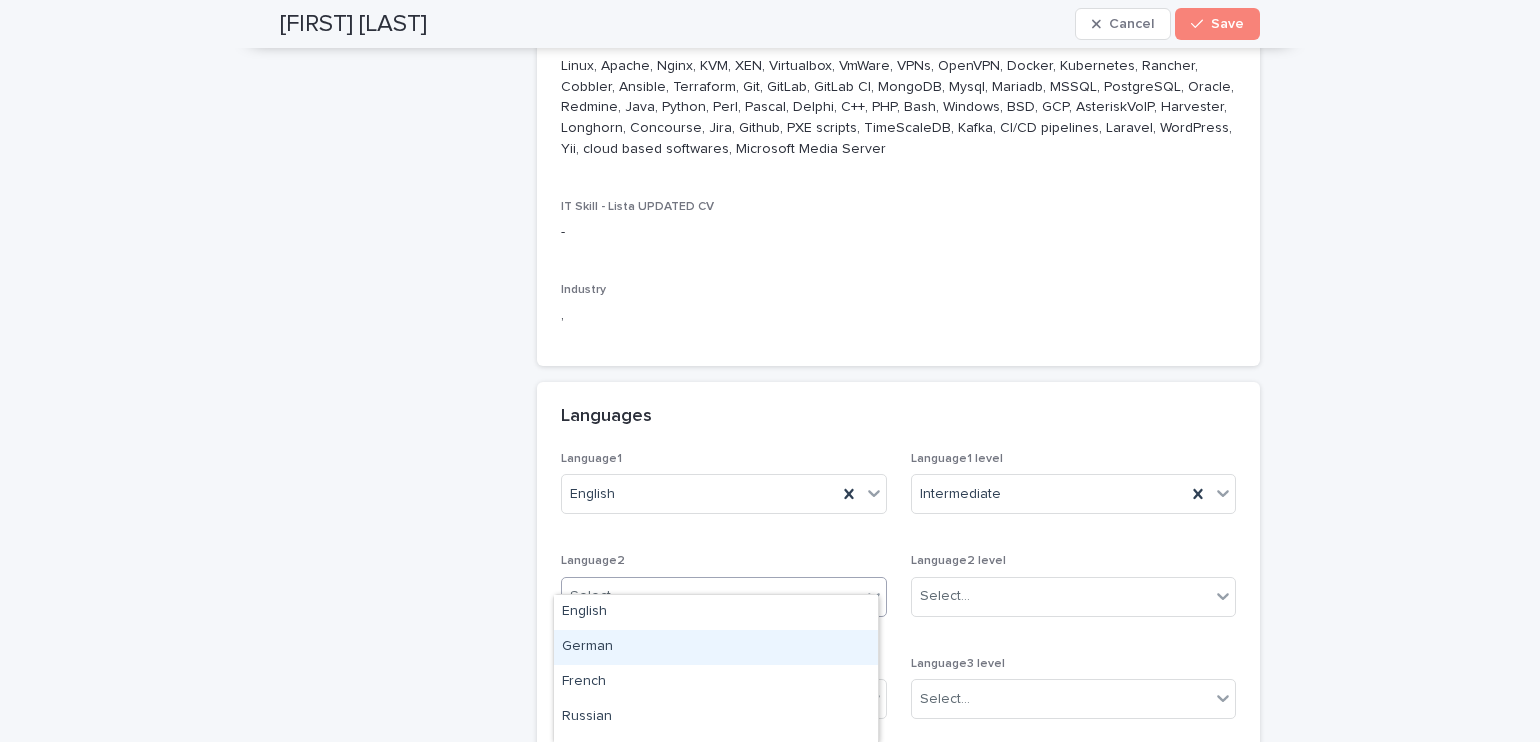 click on "German" at bounding box center (716, 647) 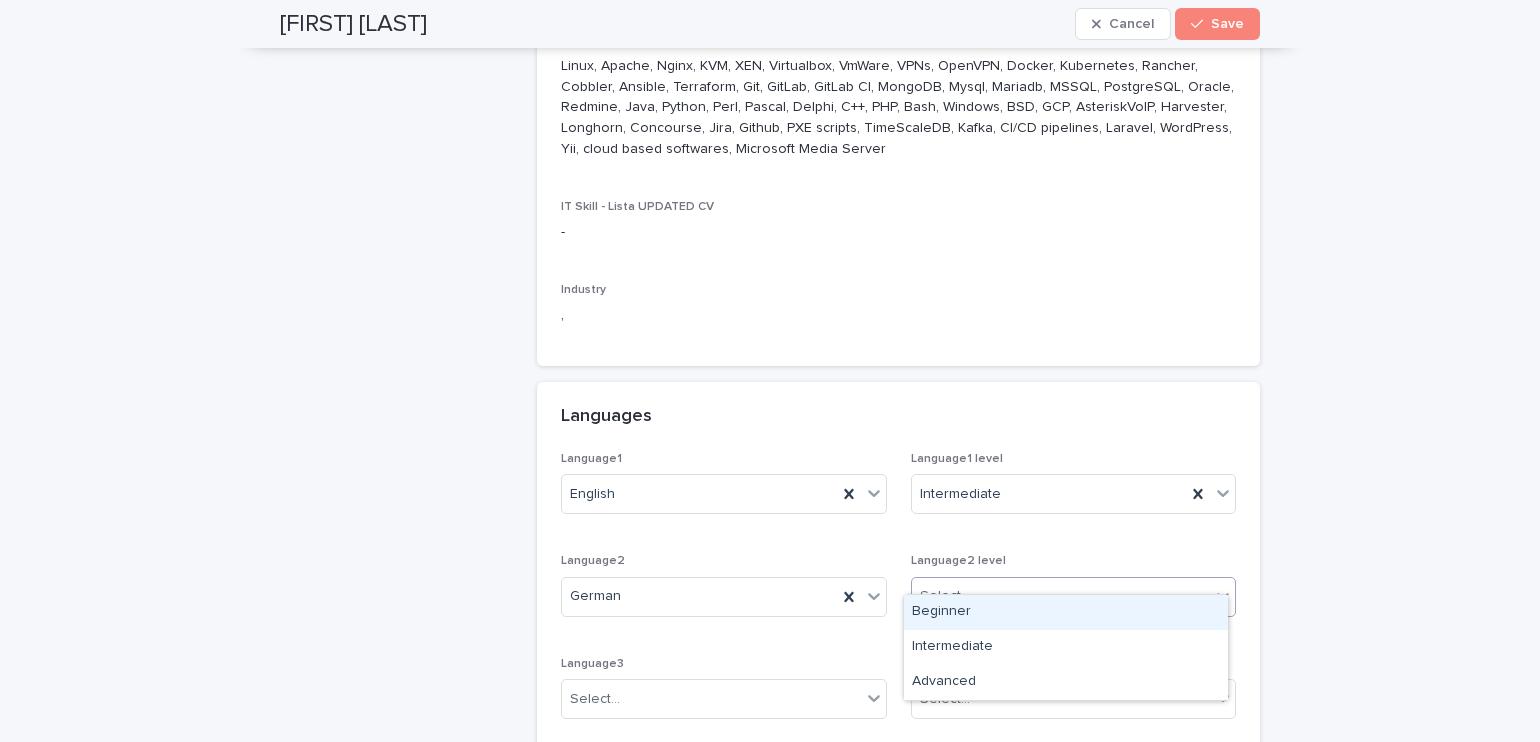 click 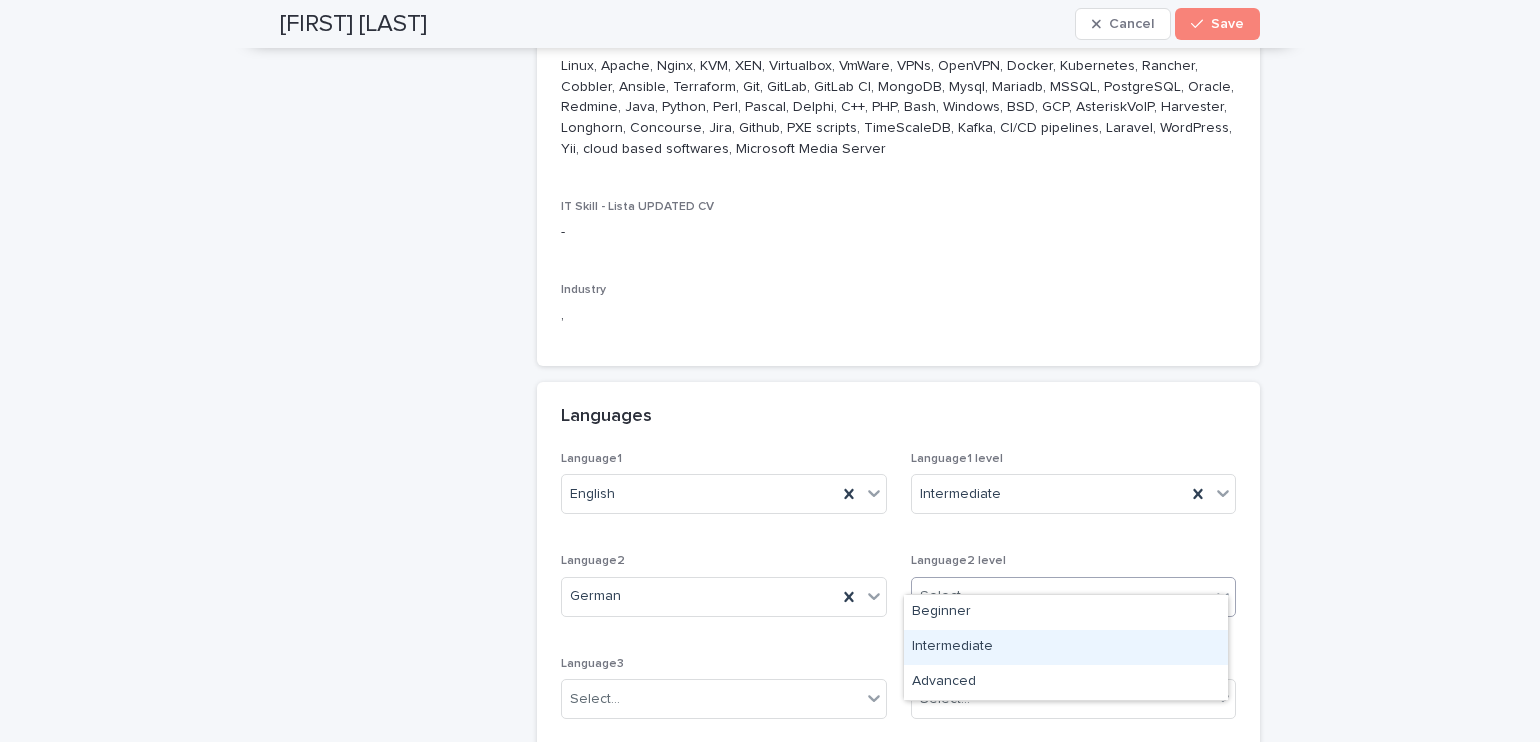 click on "Intermediate" at bounding box center (1066, 647) 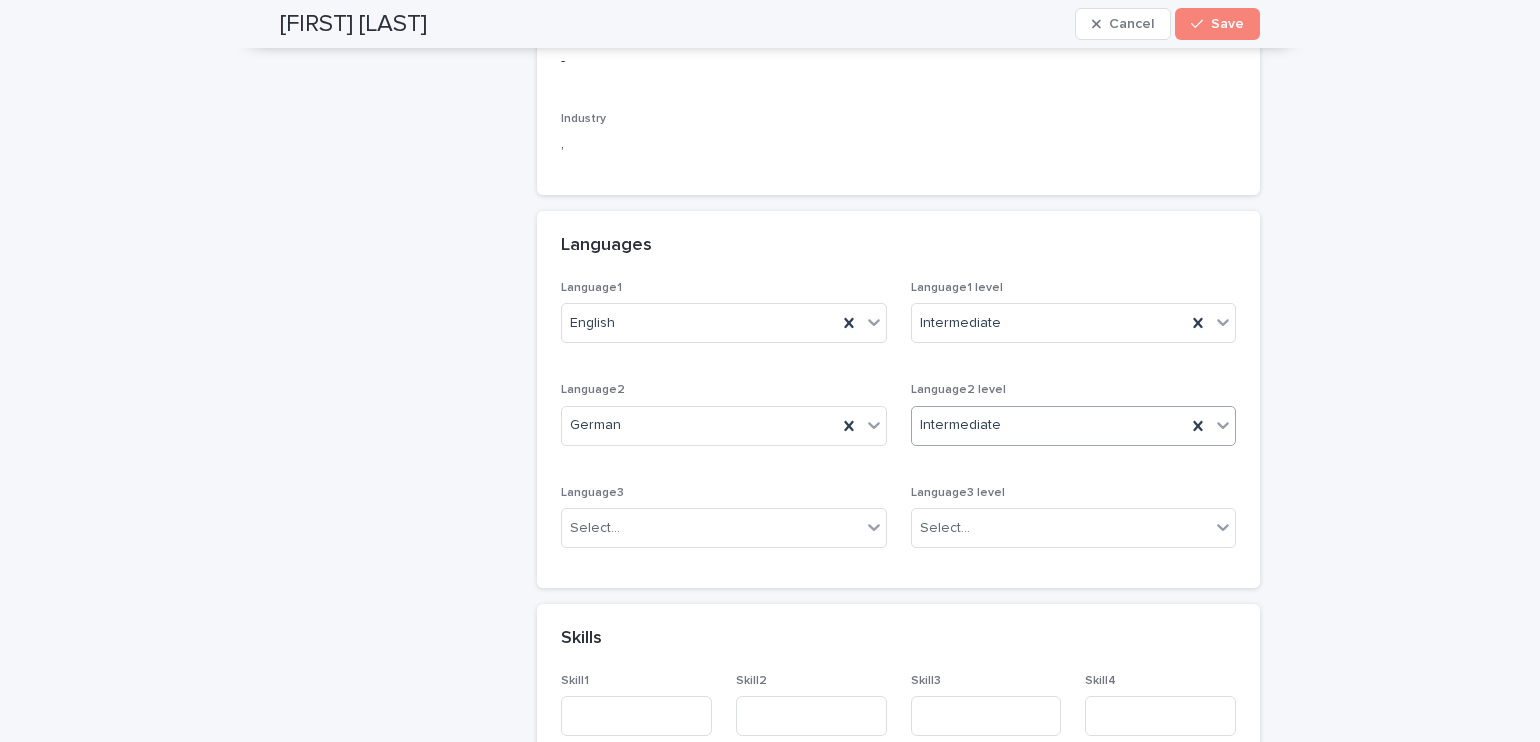 scroll, scrollTop: 2400, scrollLeft: 0, axis: vertical 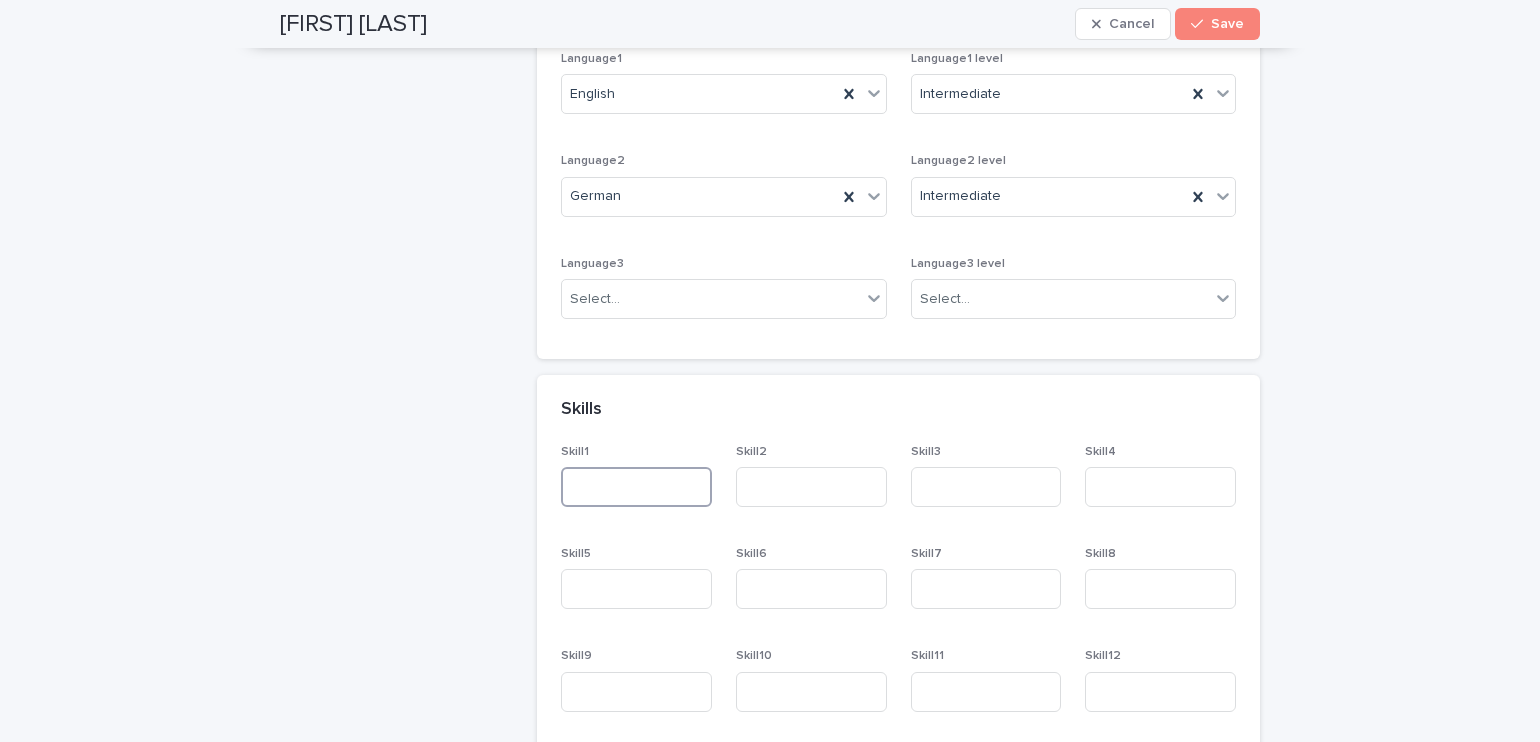 click at bounding box center (636, 487) 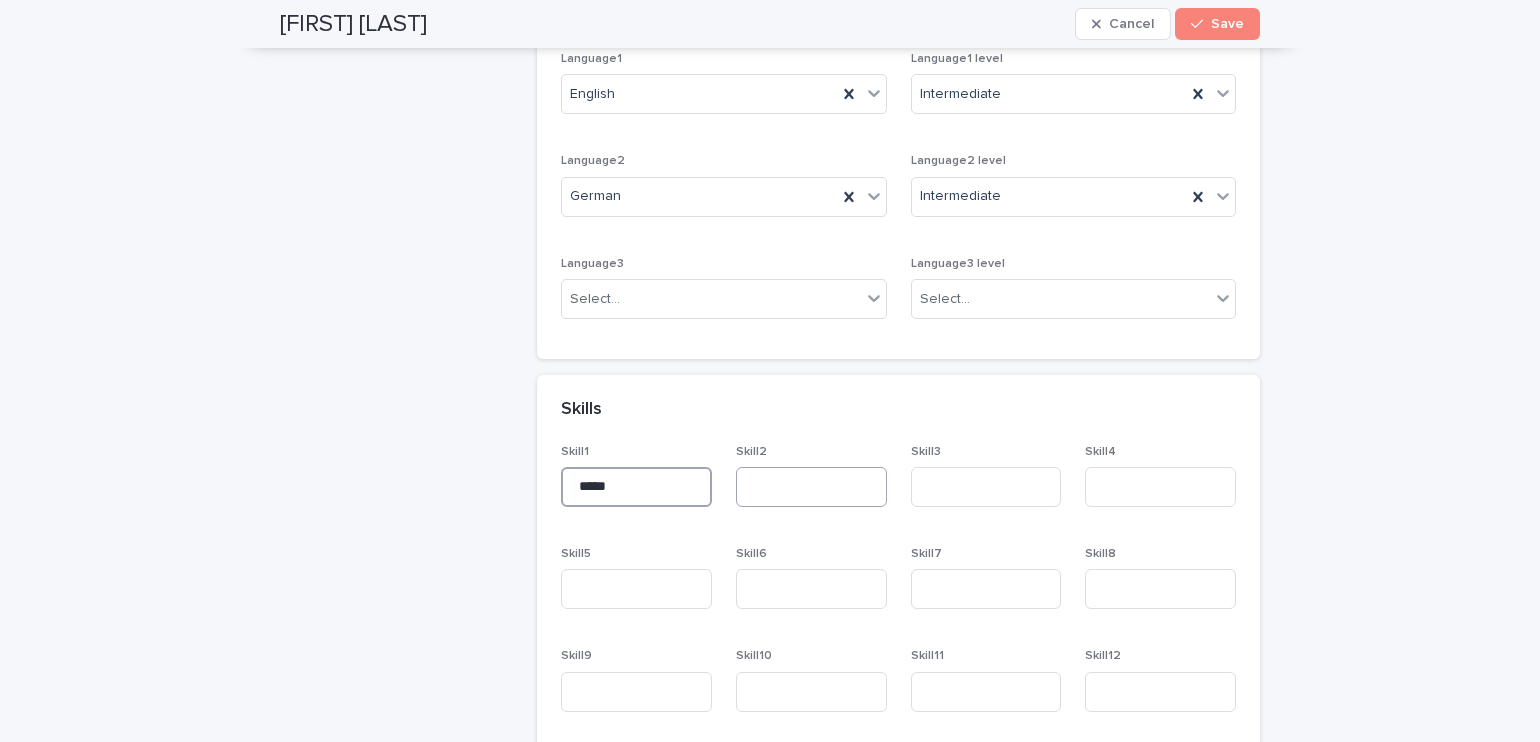 type on "*****" 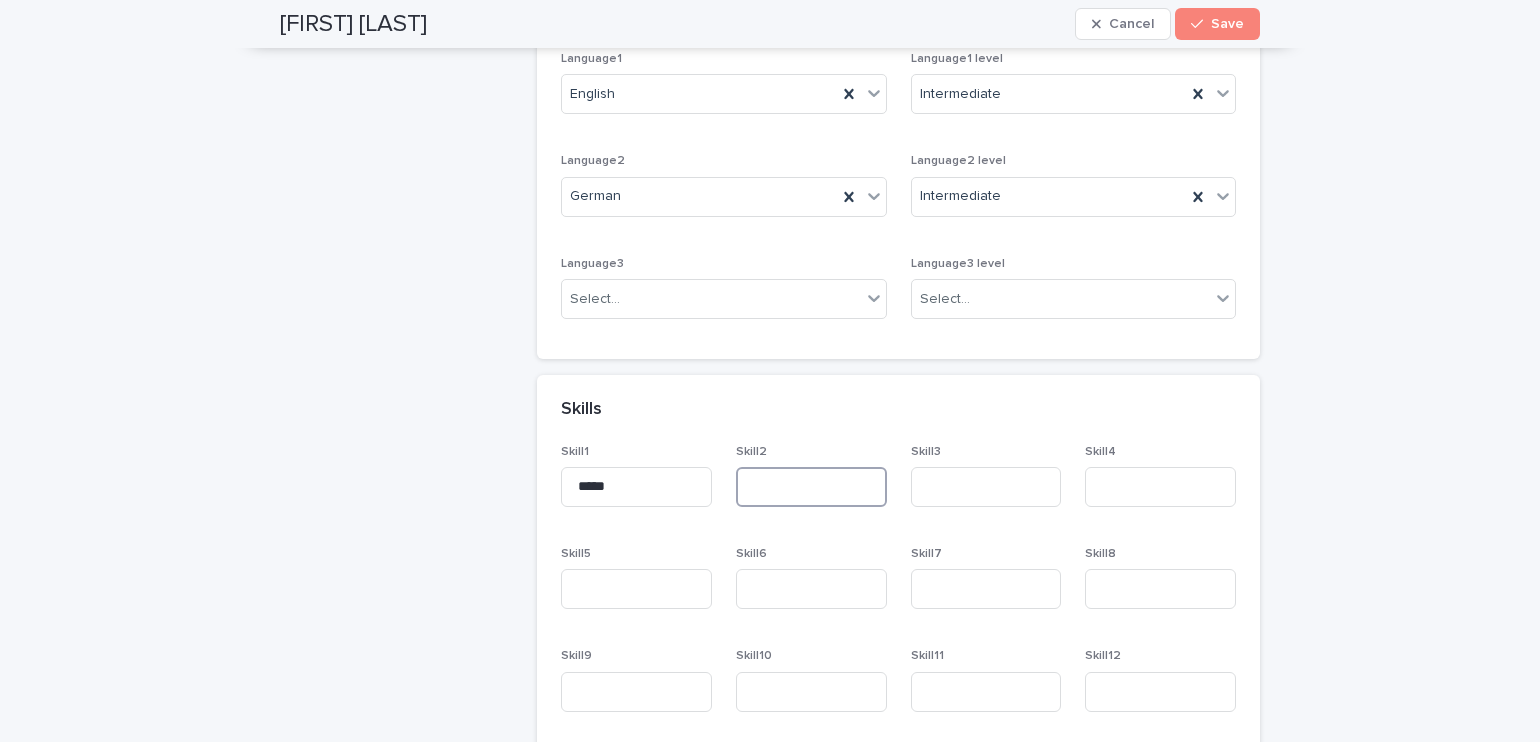 click at bounding box center [811, 487] 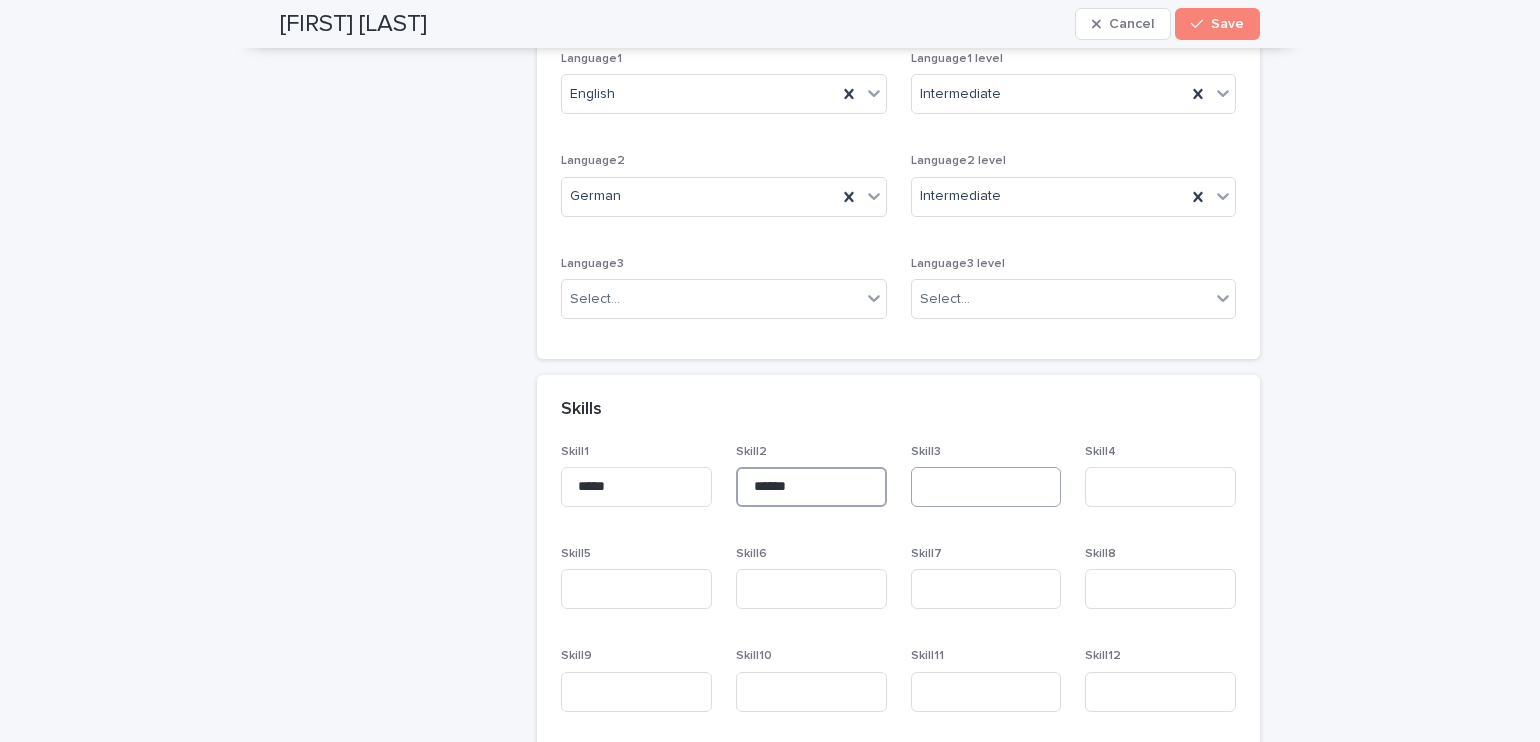 type on "******" 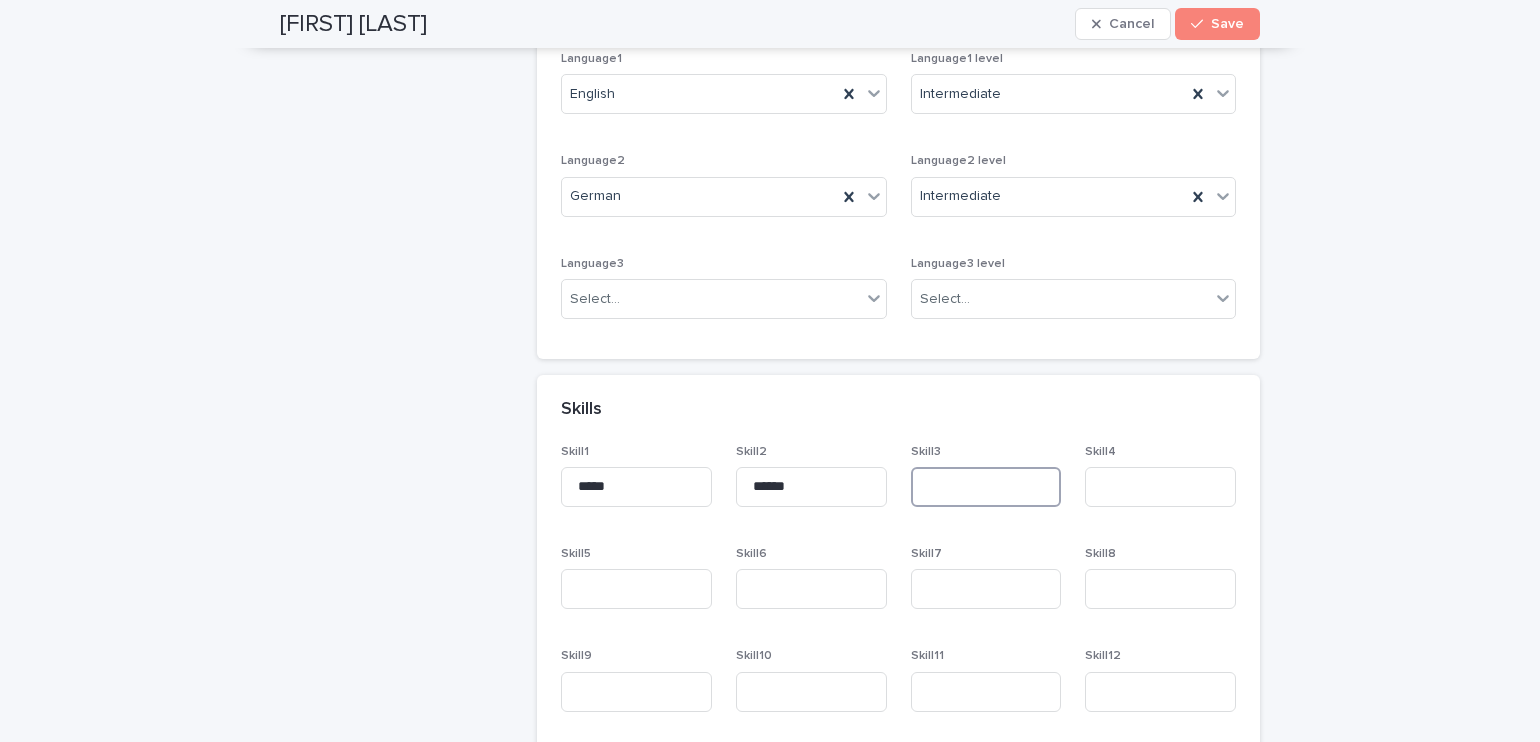 click at bounding box center [986, 487] 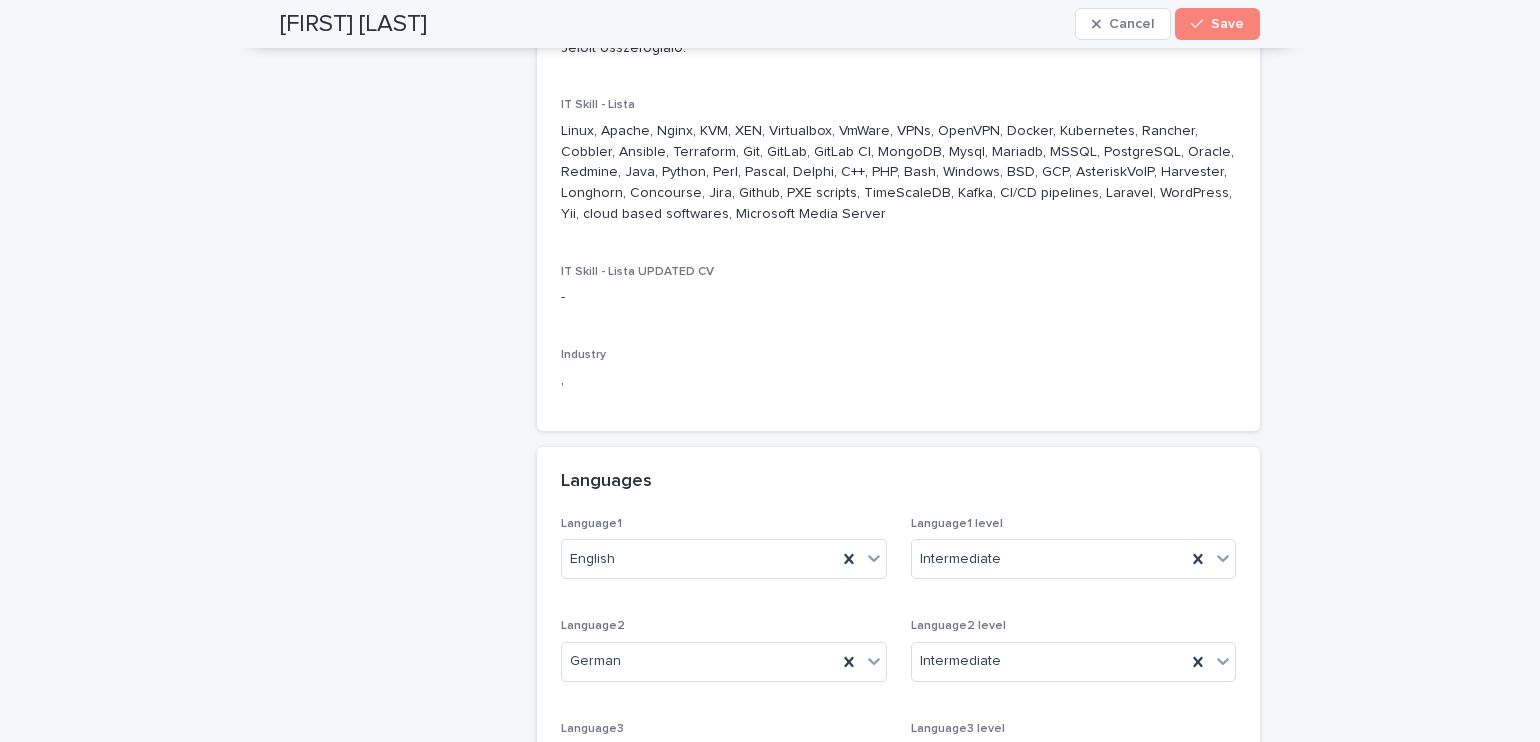 scroll, scrollTop: 1900, scrollLeft: 0, axis: vertical 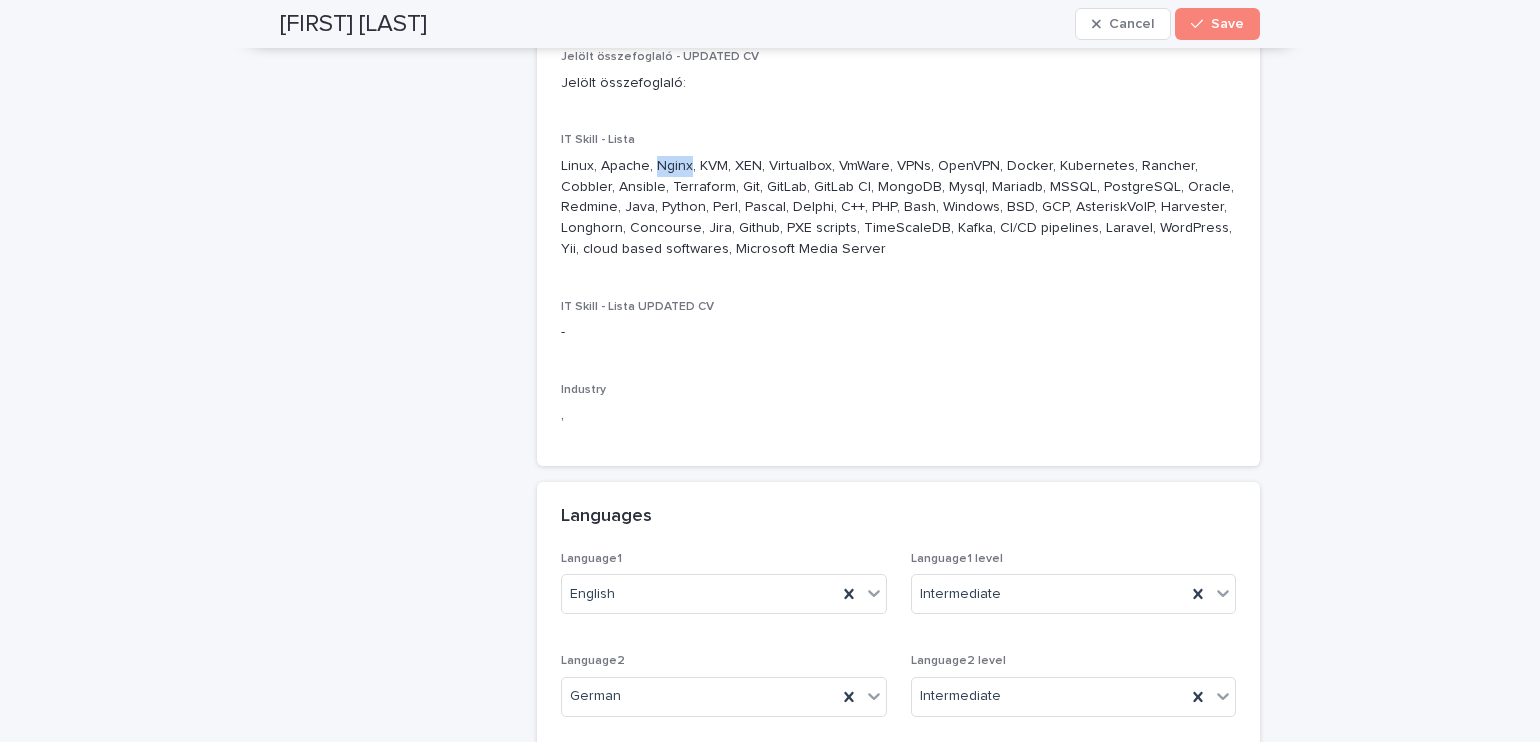 drag, startPoint x: 647, startPoint y: 150, endPoint x: 682, endPoint y: 139, distance: 36.687874 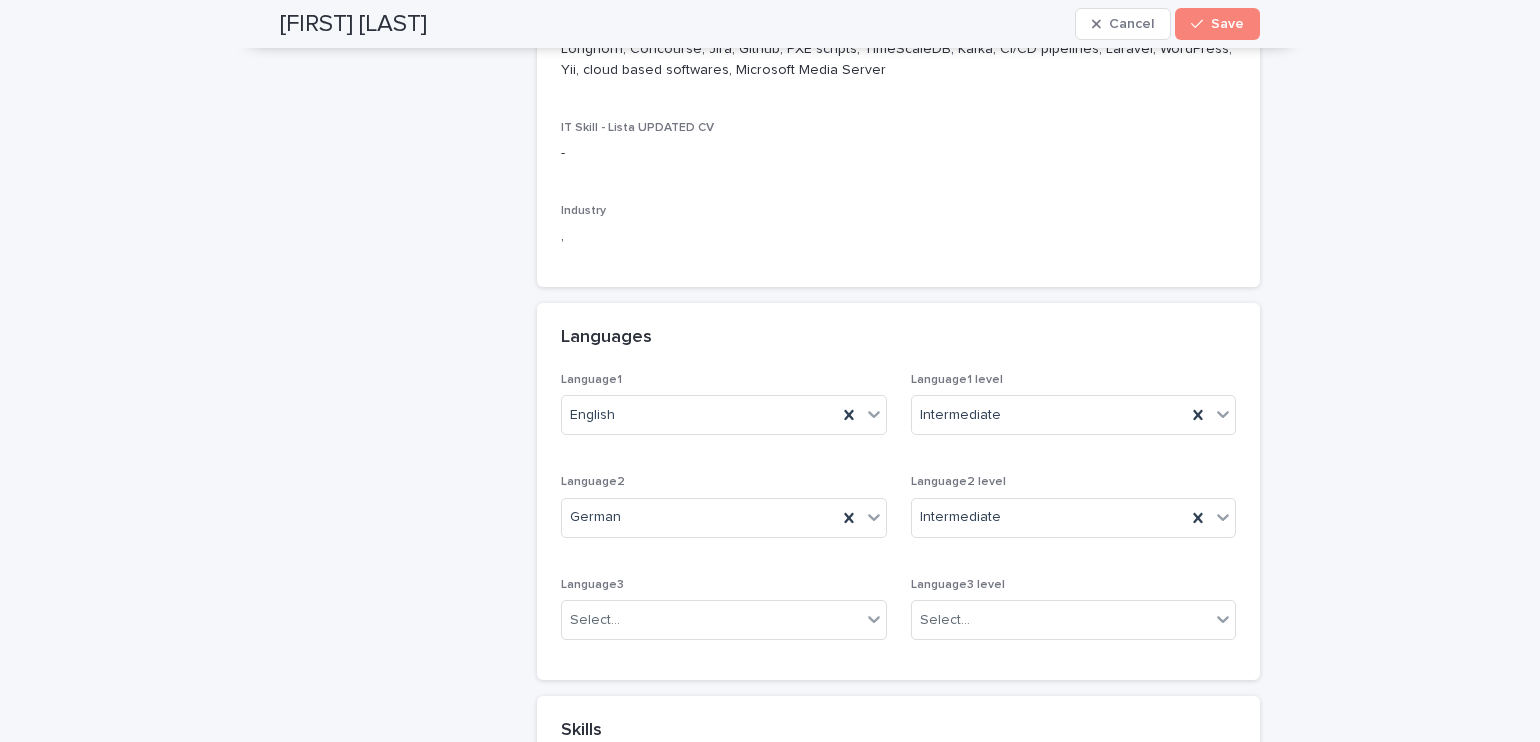 scroll, scrollTop: 2400, scrollLeft: 0, axis: vertical 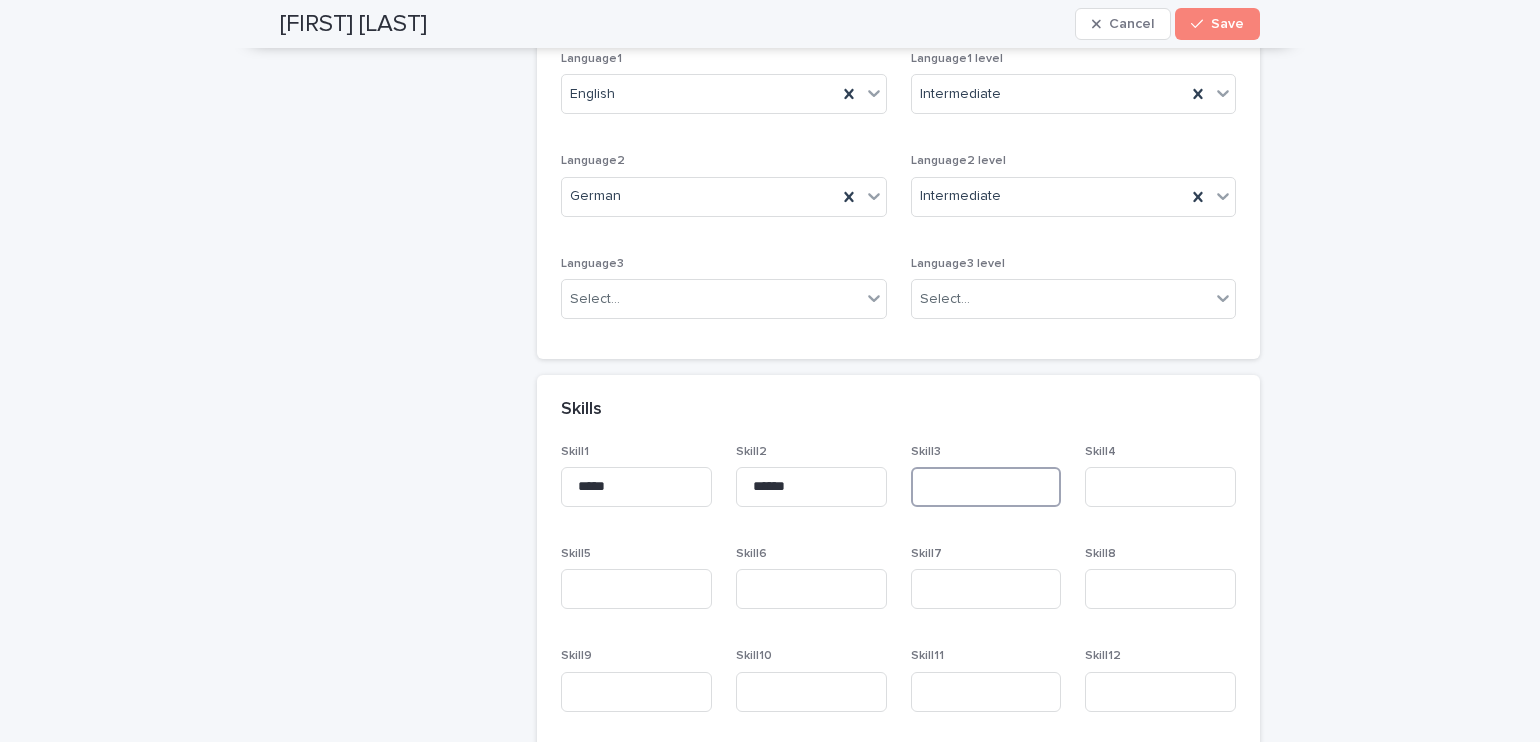 click at bounding box center [986, 487] 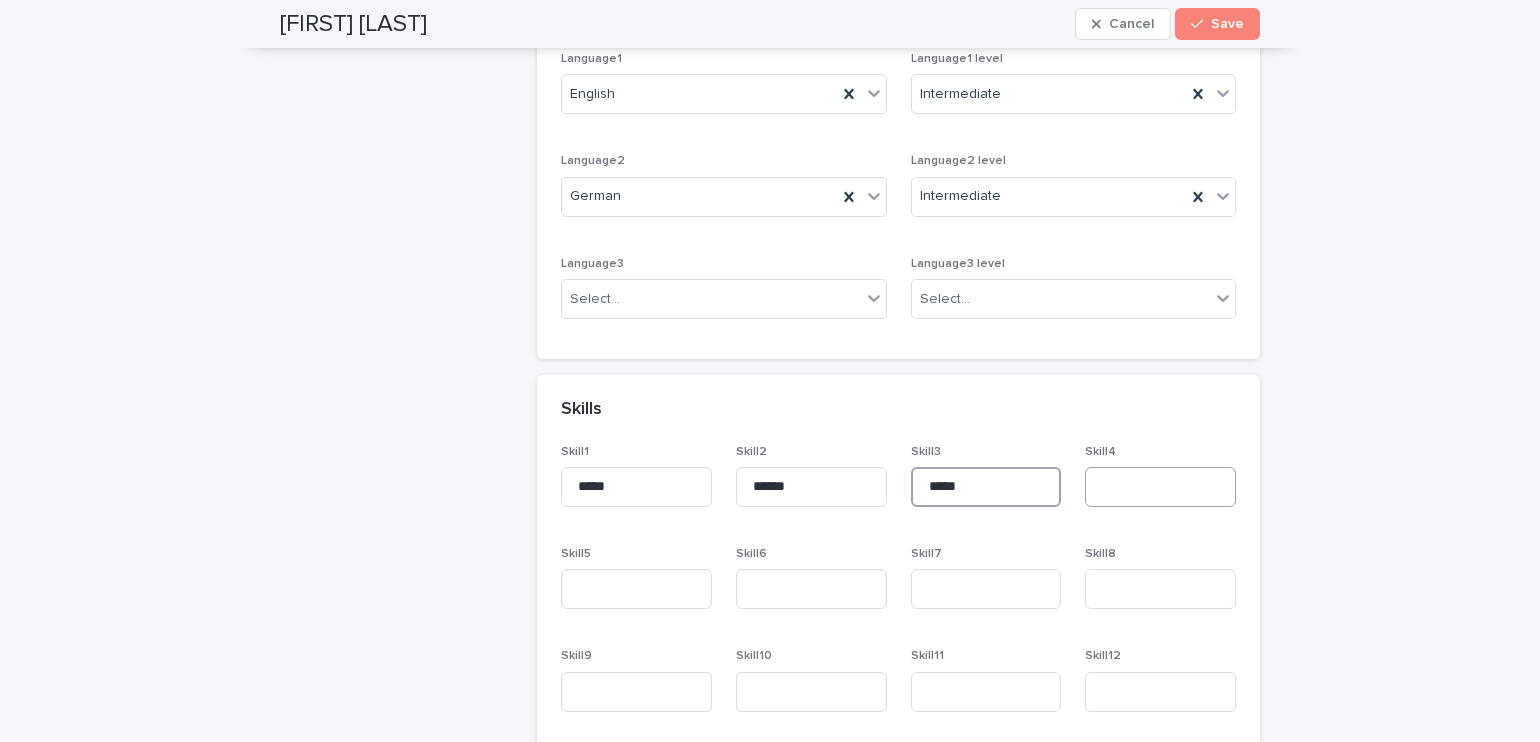type on "*****" 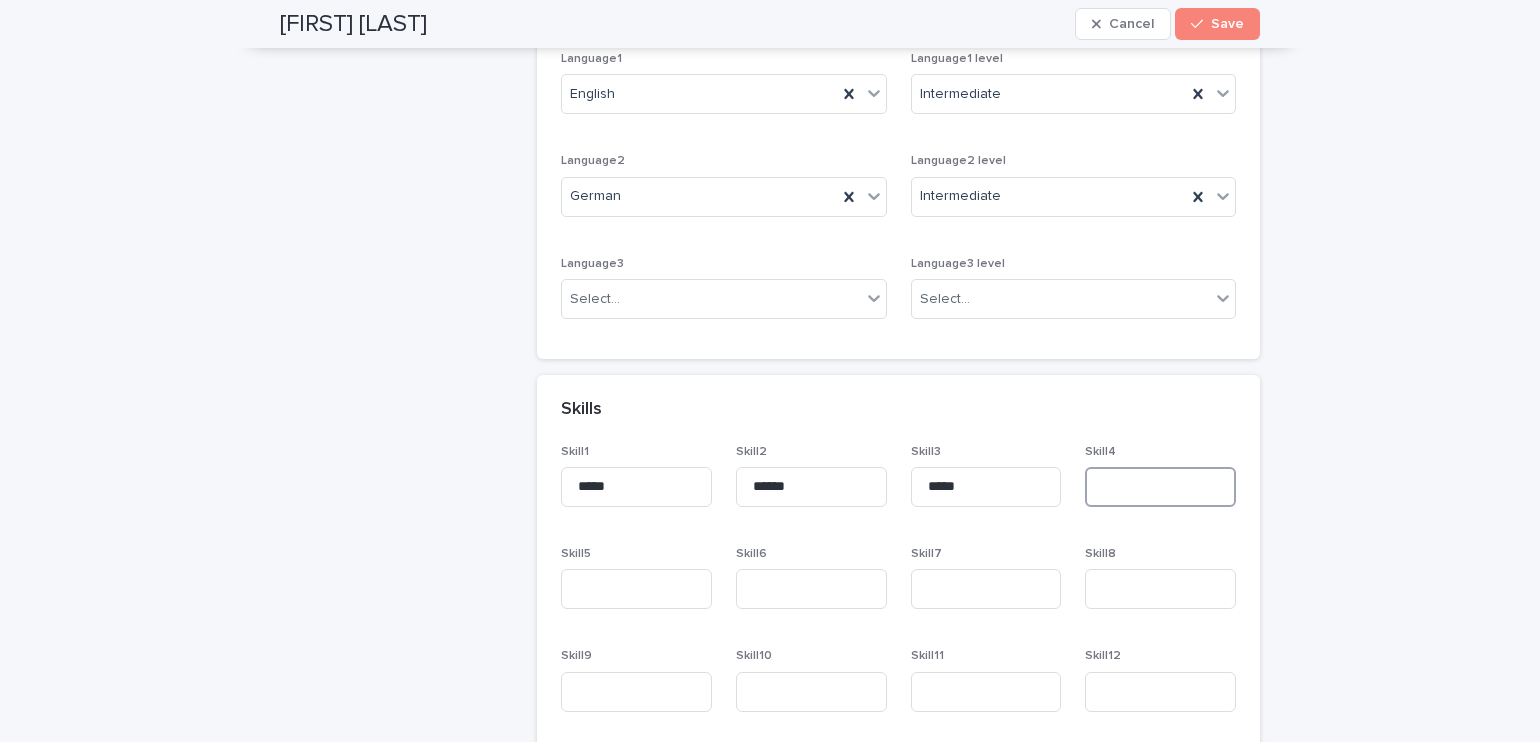 click at bounding box center (1160, 487) 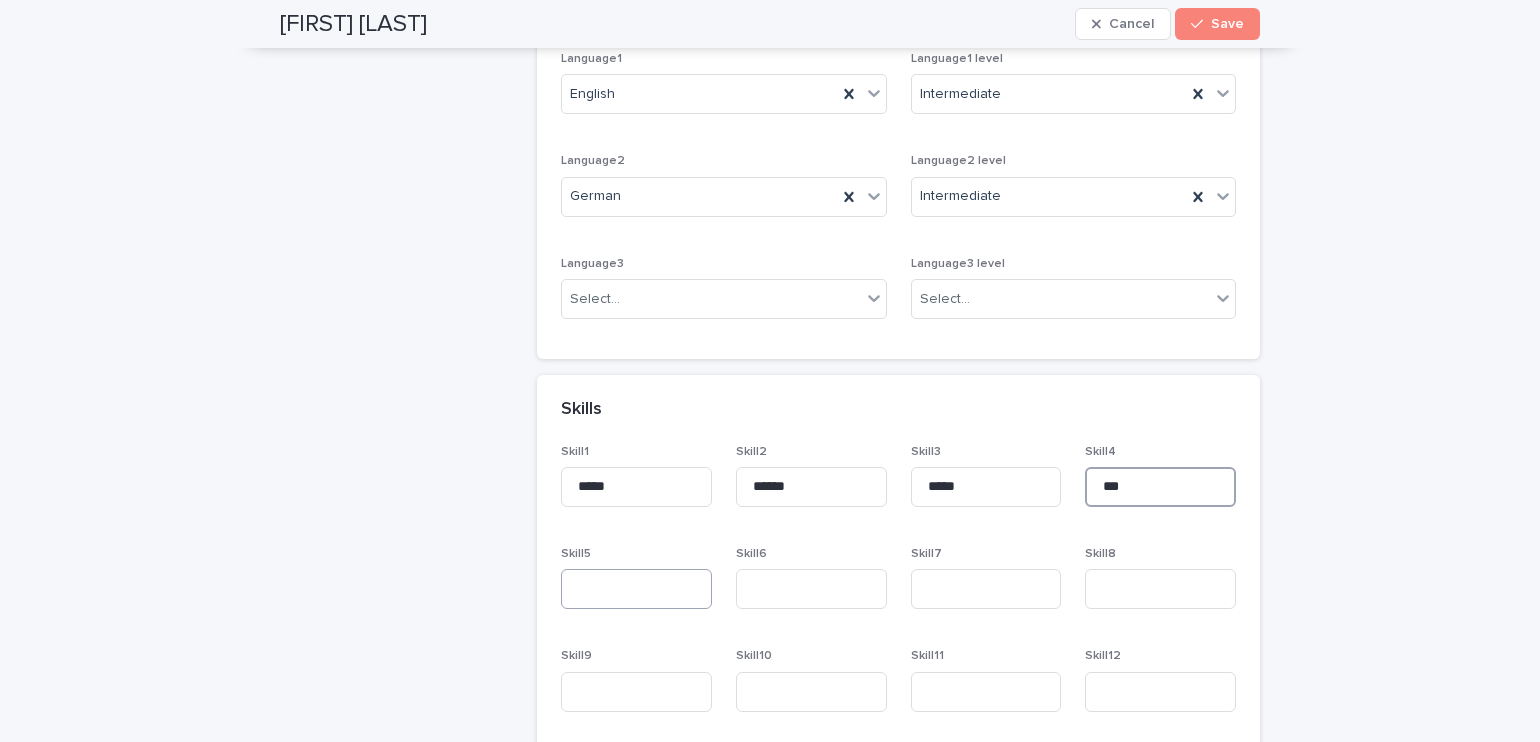 type on "***" 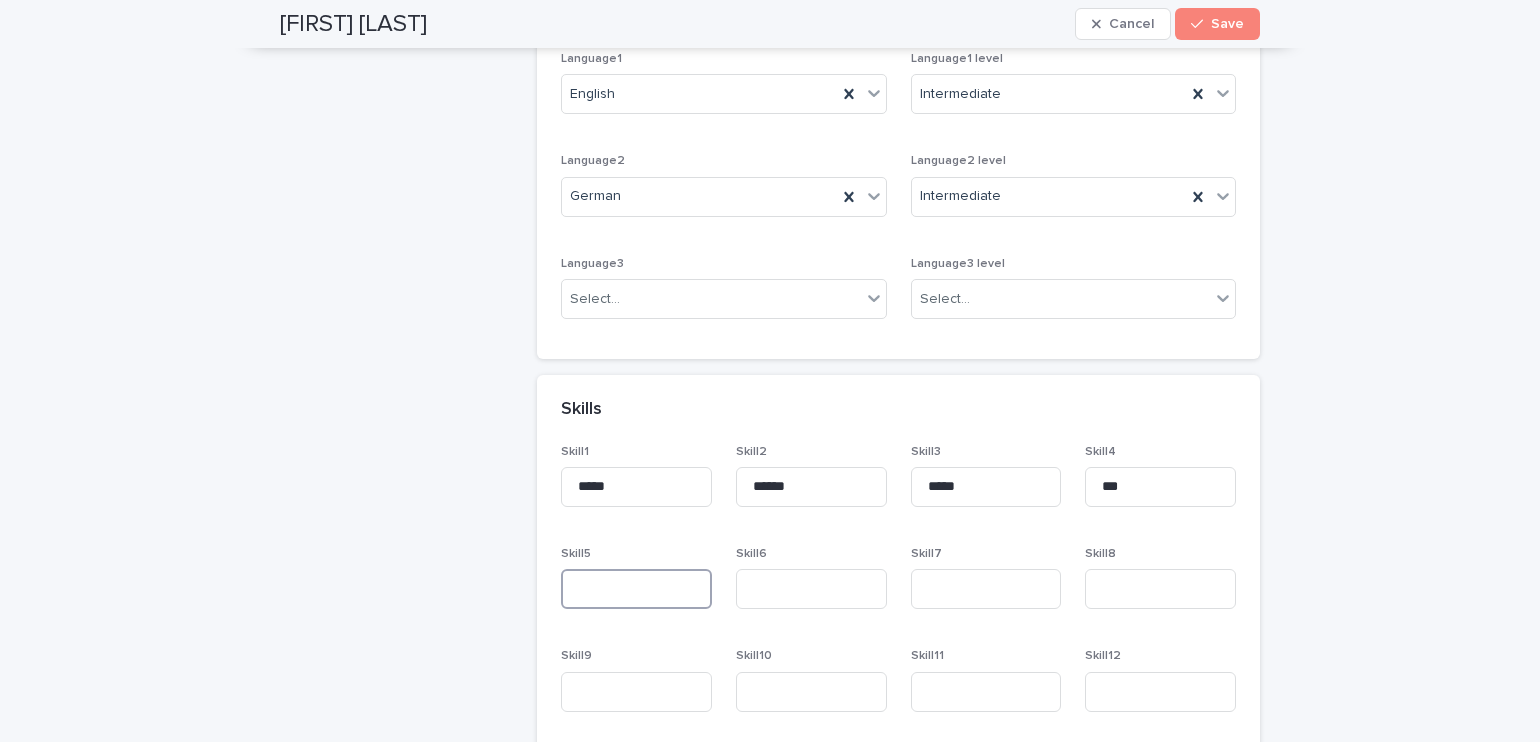 click at bounding box center [636, 589] 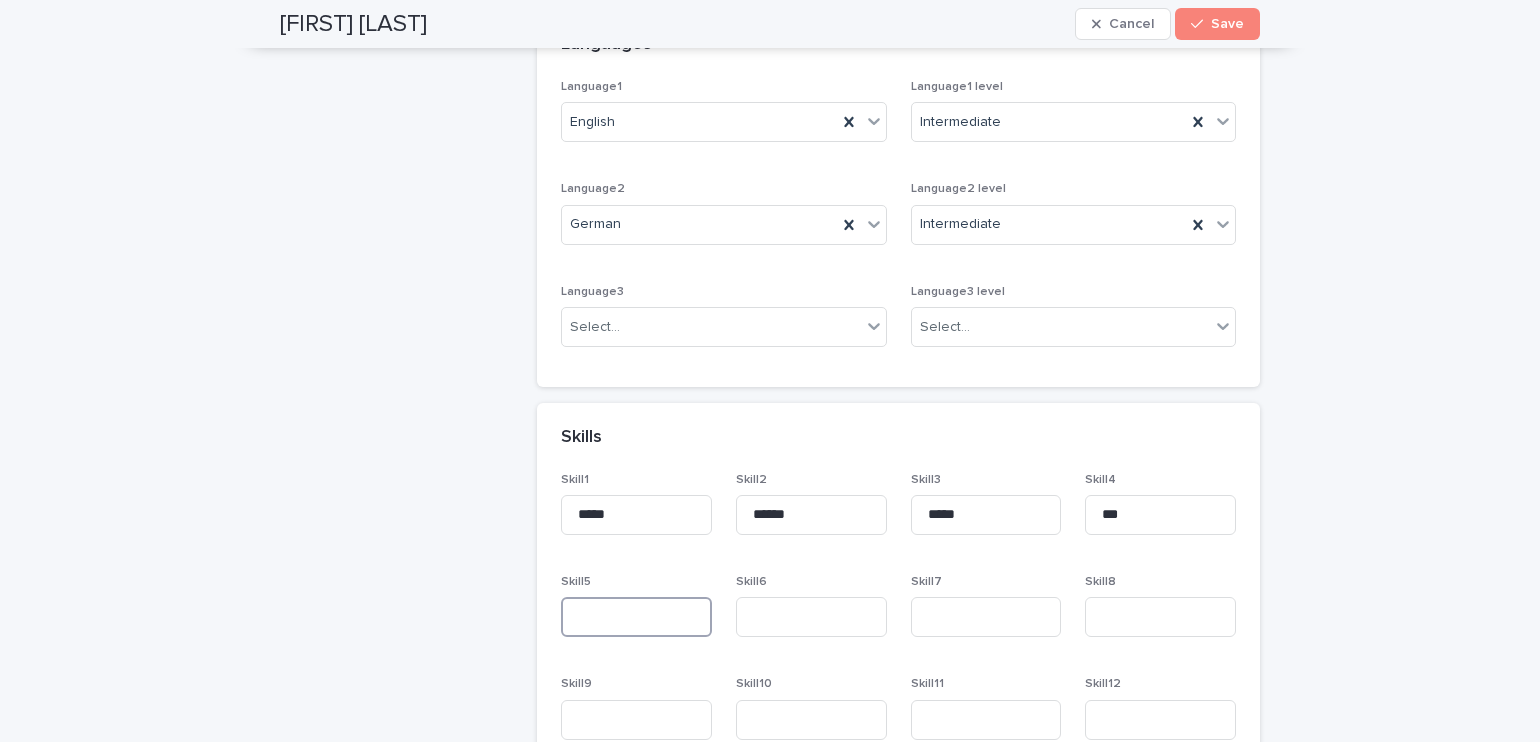 scroll, scrollTop: 2500, scrollLeft: 0, axis: vertical 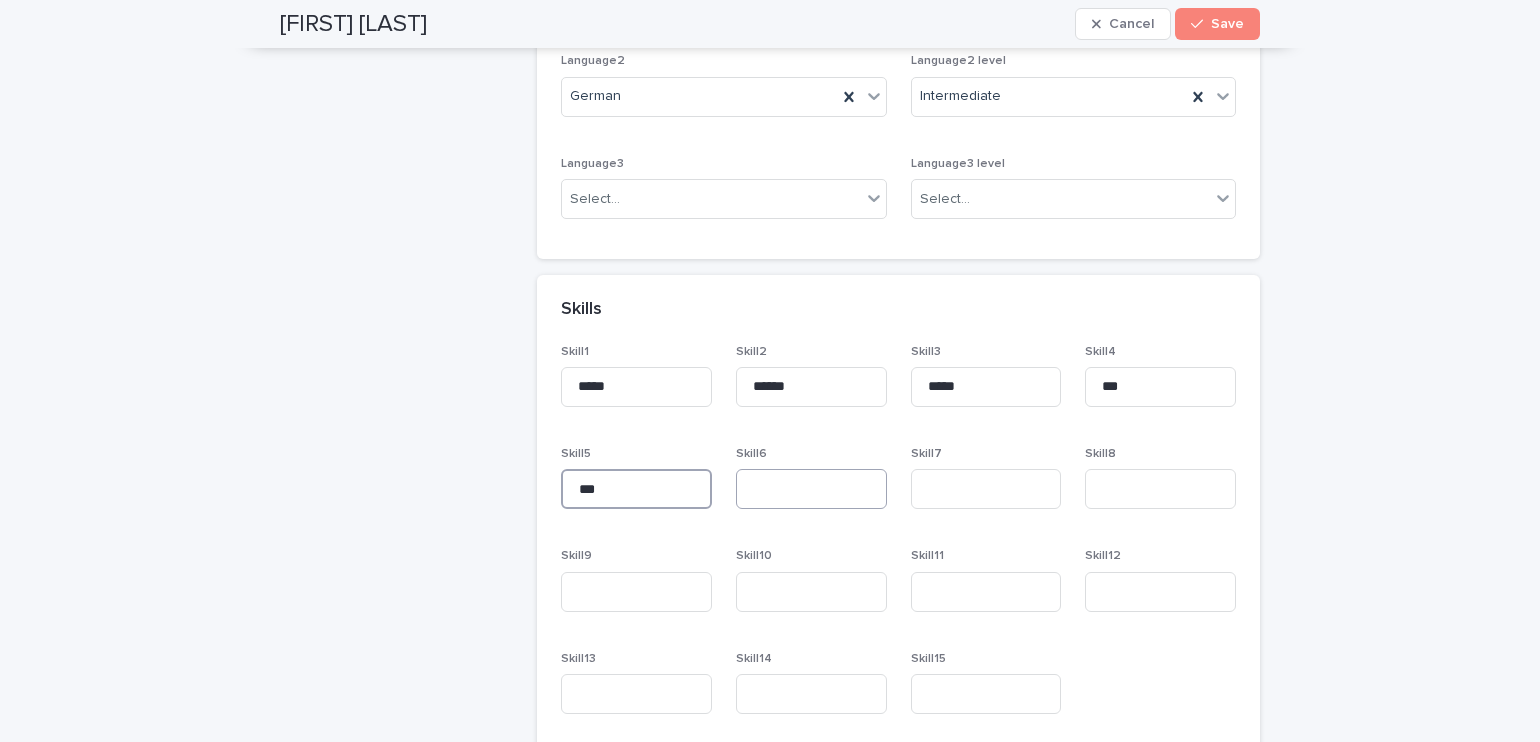 type on "***" 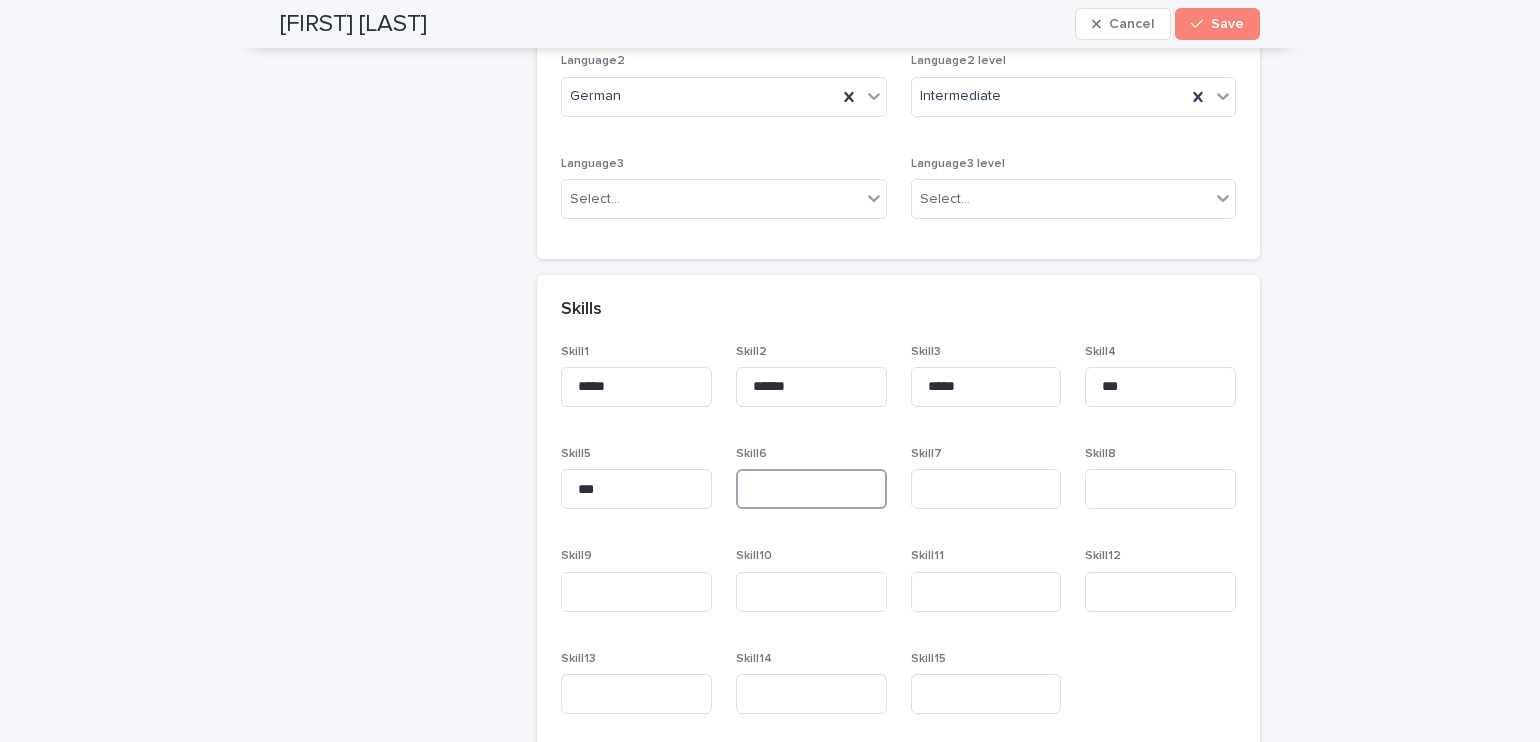 click at bounding box center (811, 489) 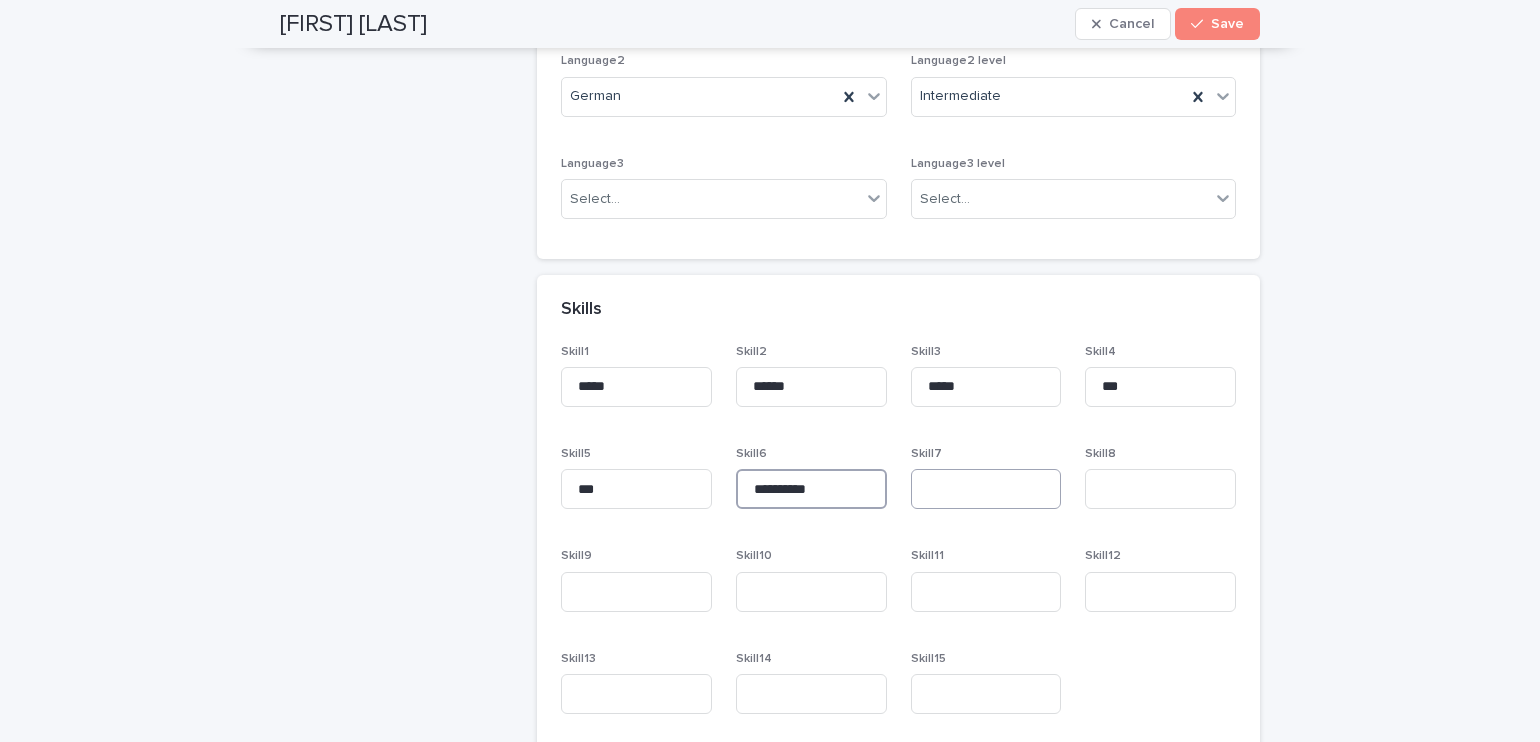 type on "**********" 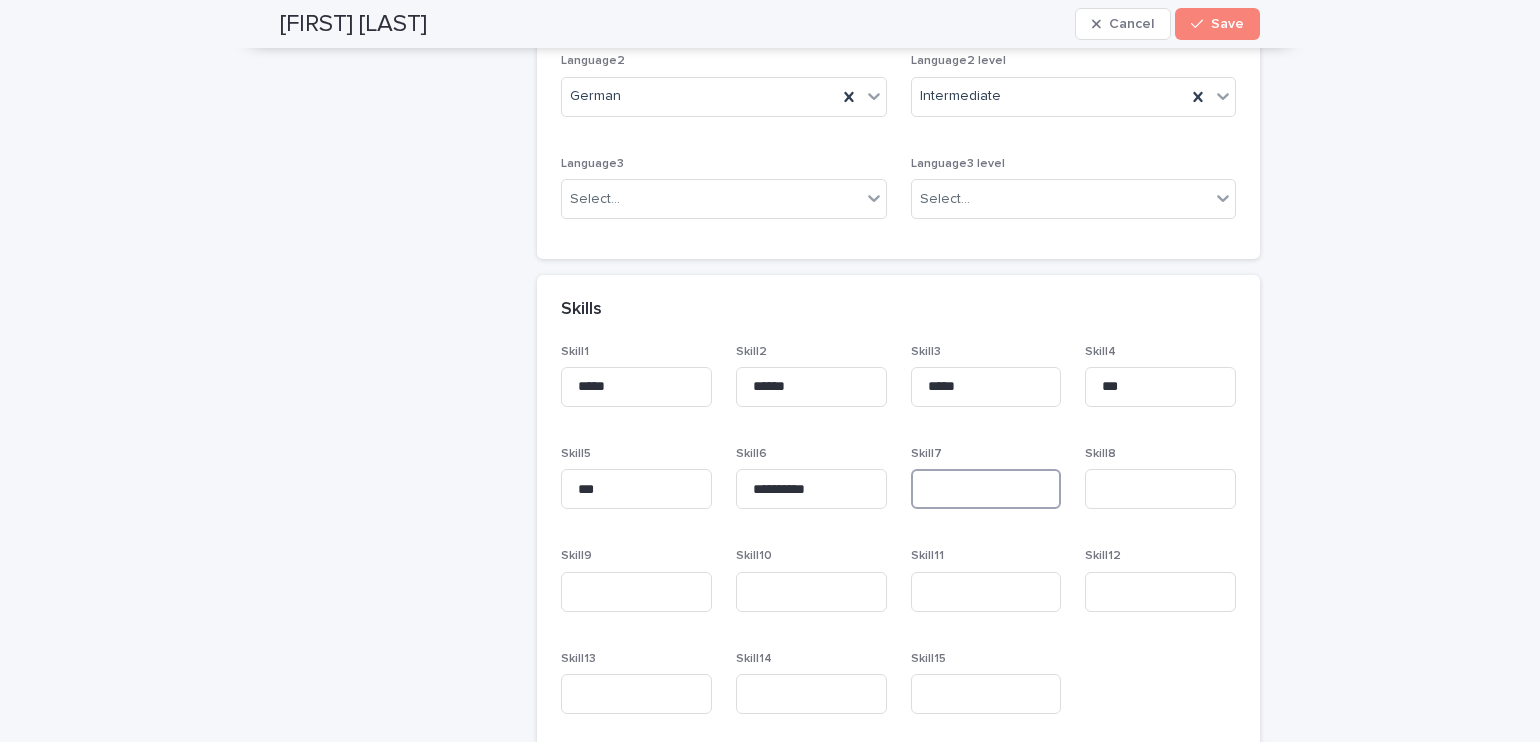 click at bounding box center (986, 489) 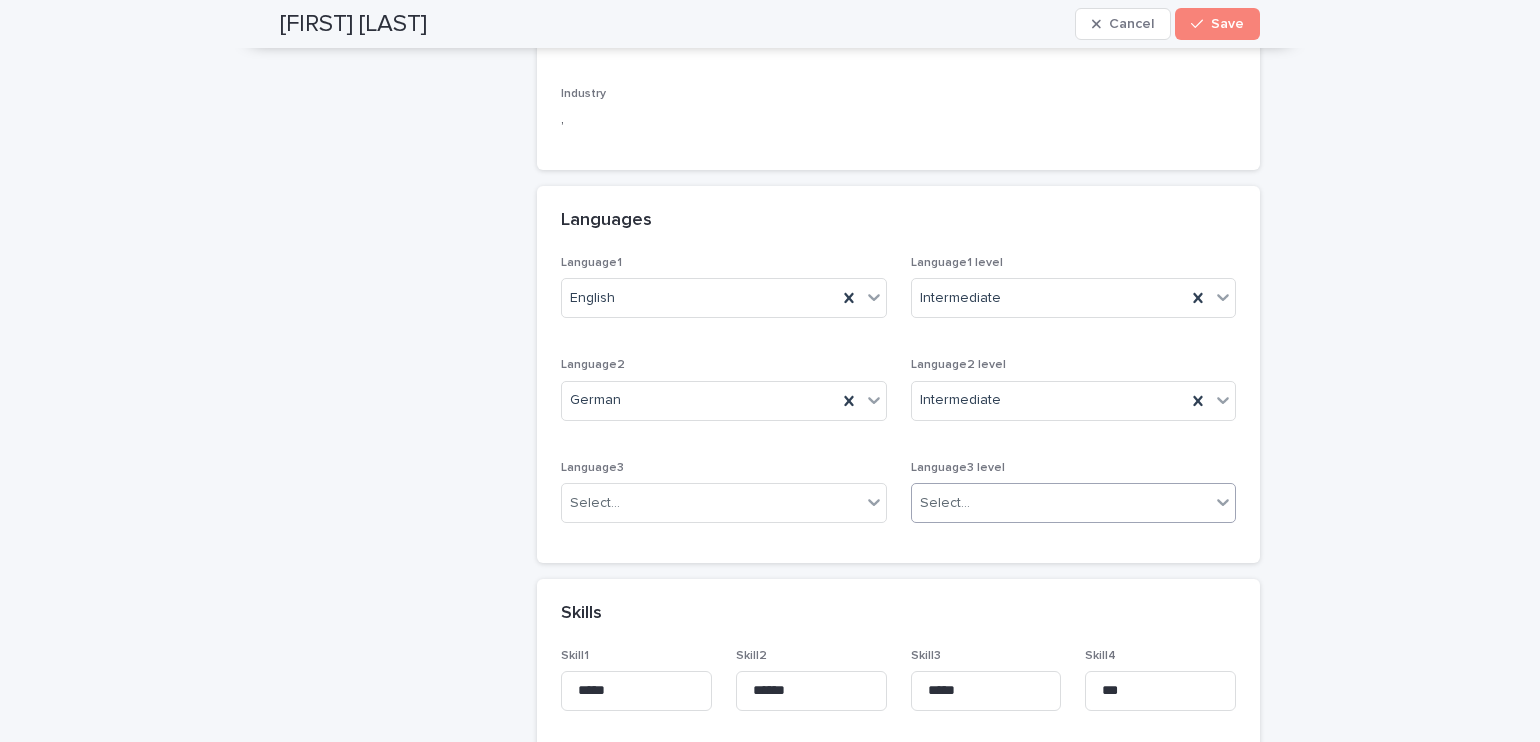 scroll, scrollTop: 2400, scrollLeft: 0, axis: vertical 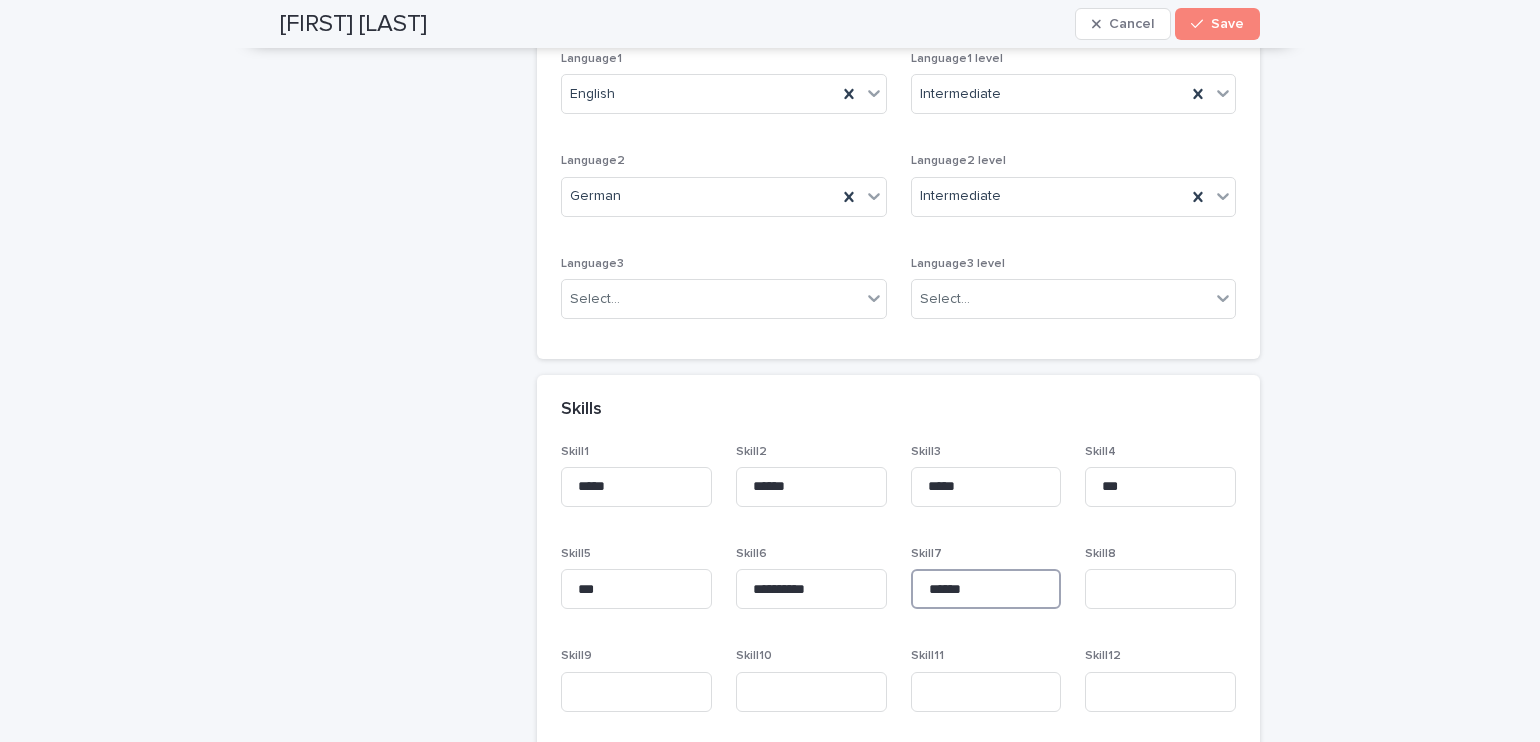 type on "******" 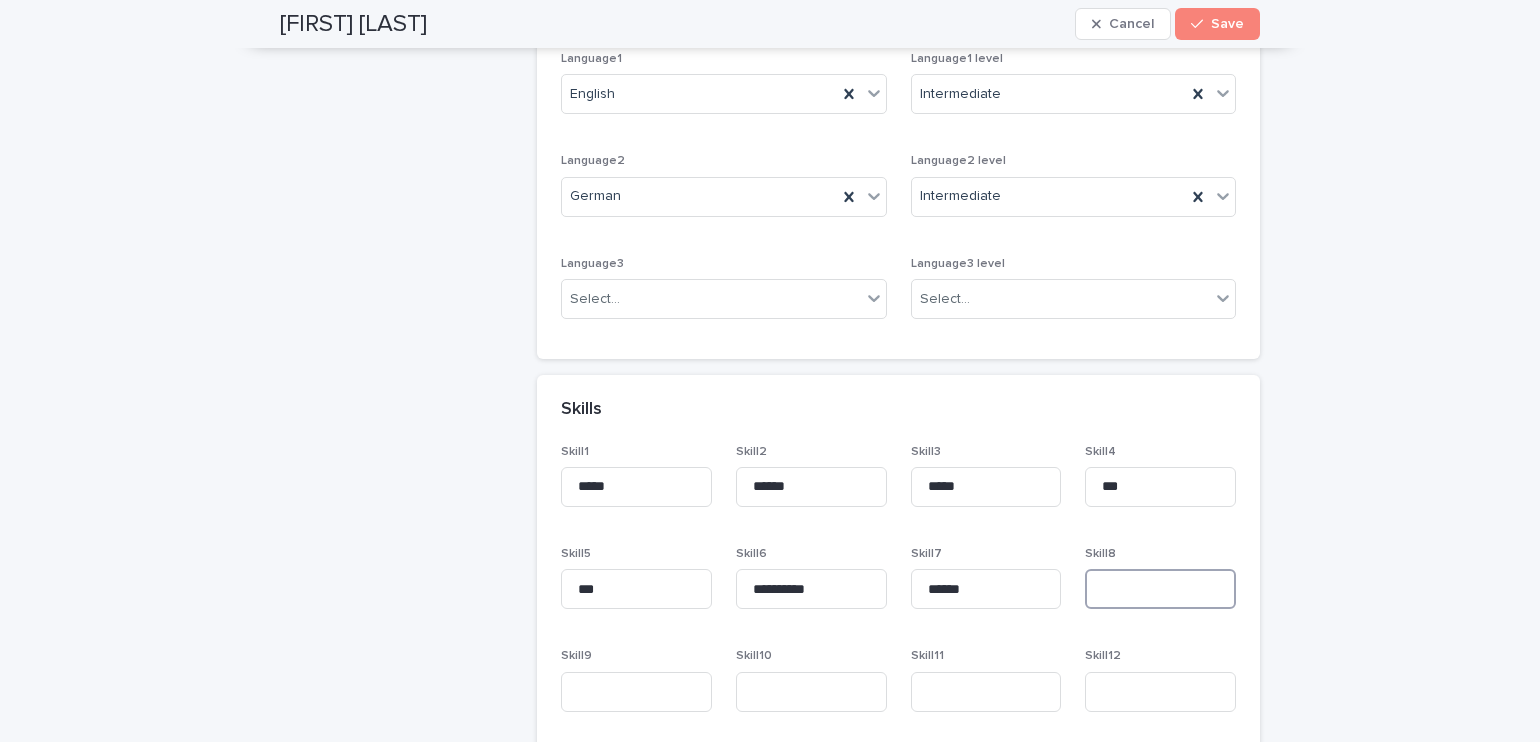 drag, startPoint x: 944, startPoint y: 562, endPoint x: 1164, endPoint y: 585, distance: 221.199 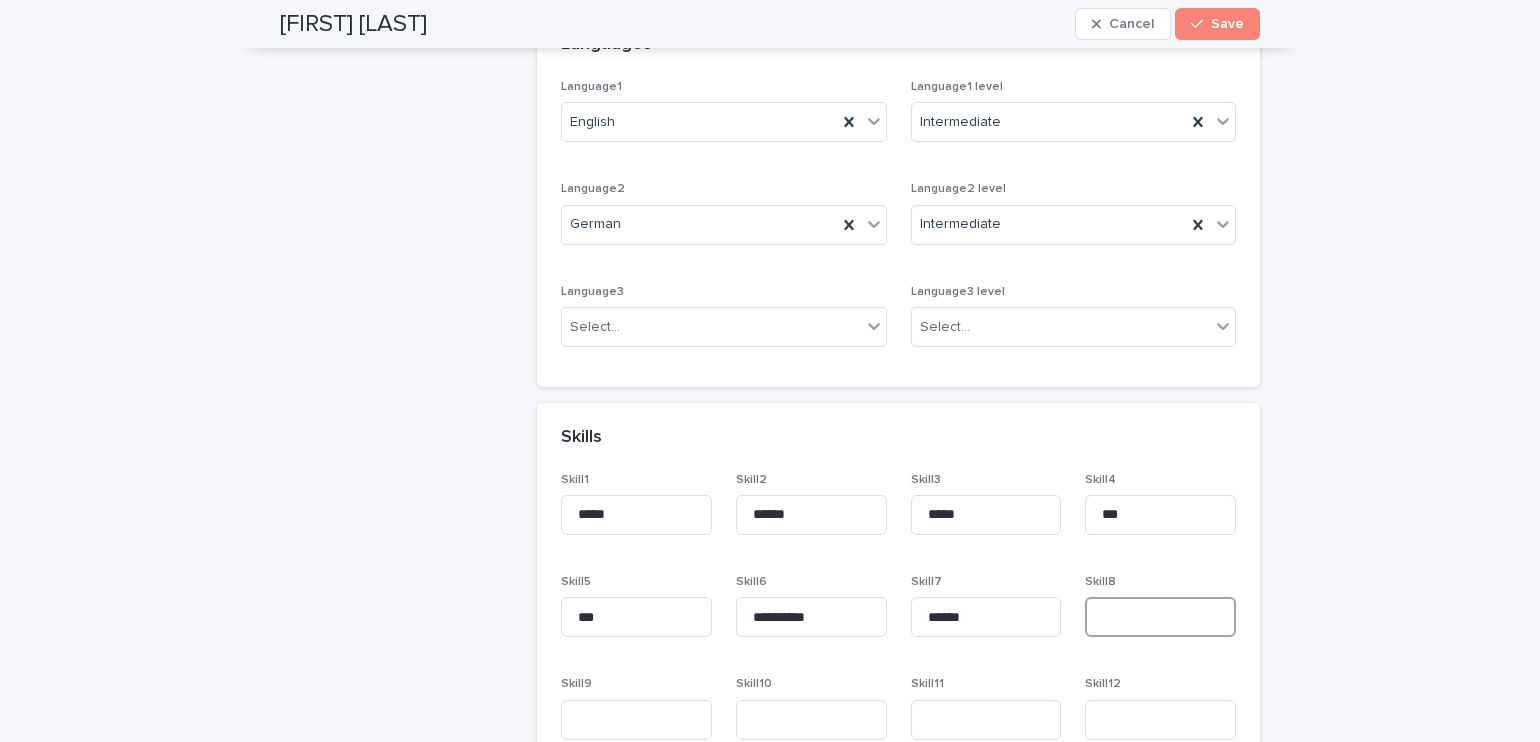 scroll, scrollTop: 2400, scrollLeft: 0, axis: vertical 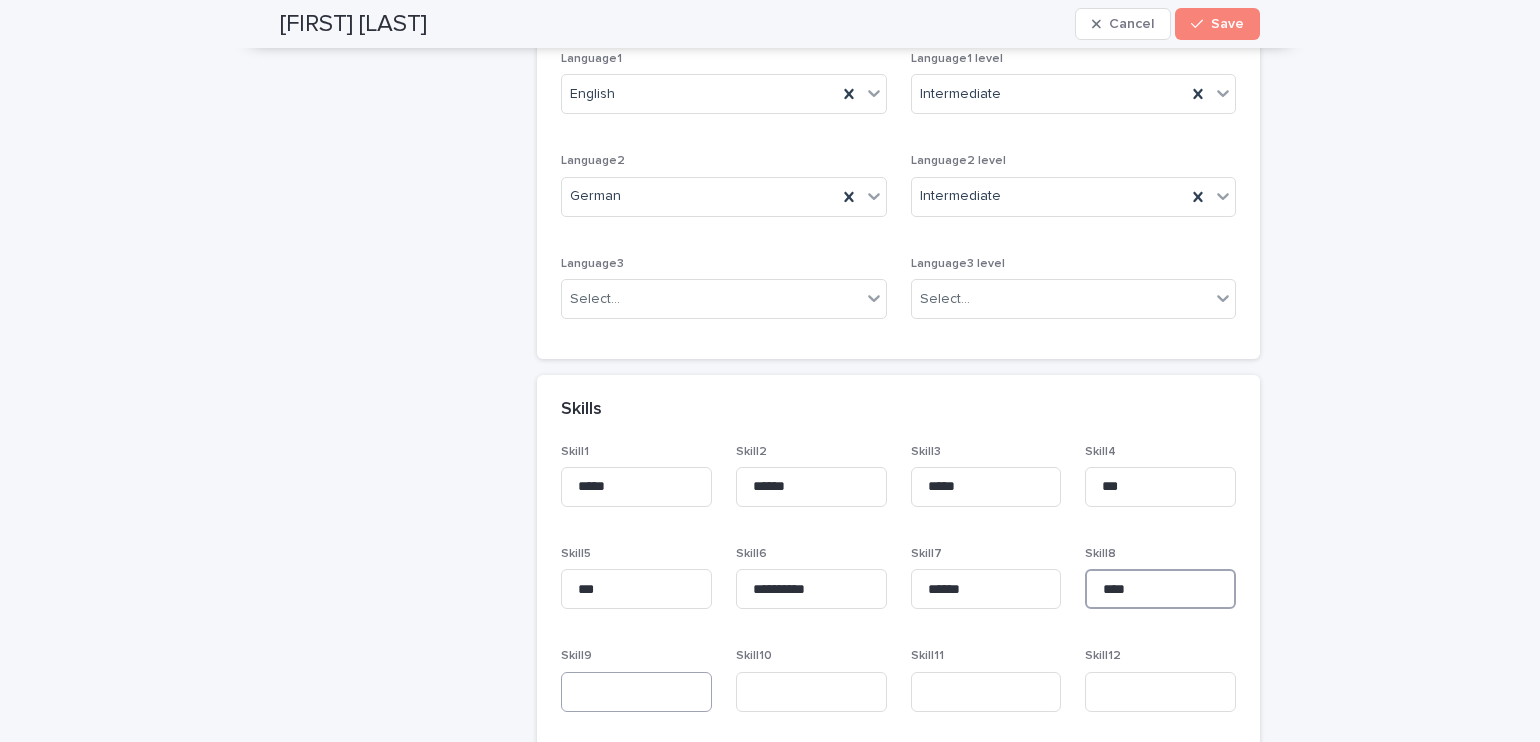 type on "****" 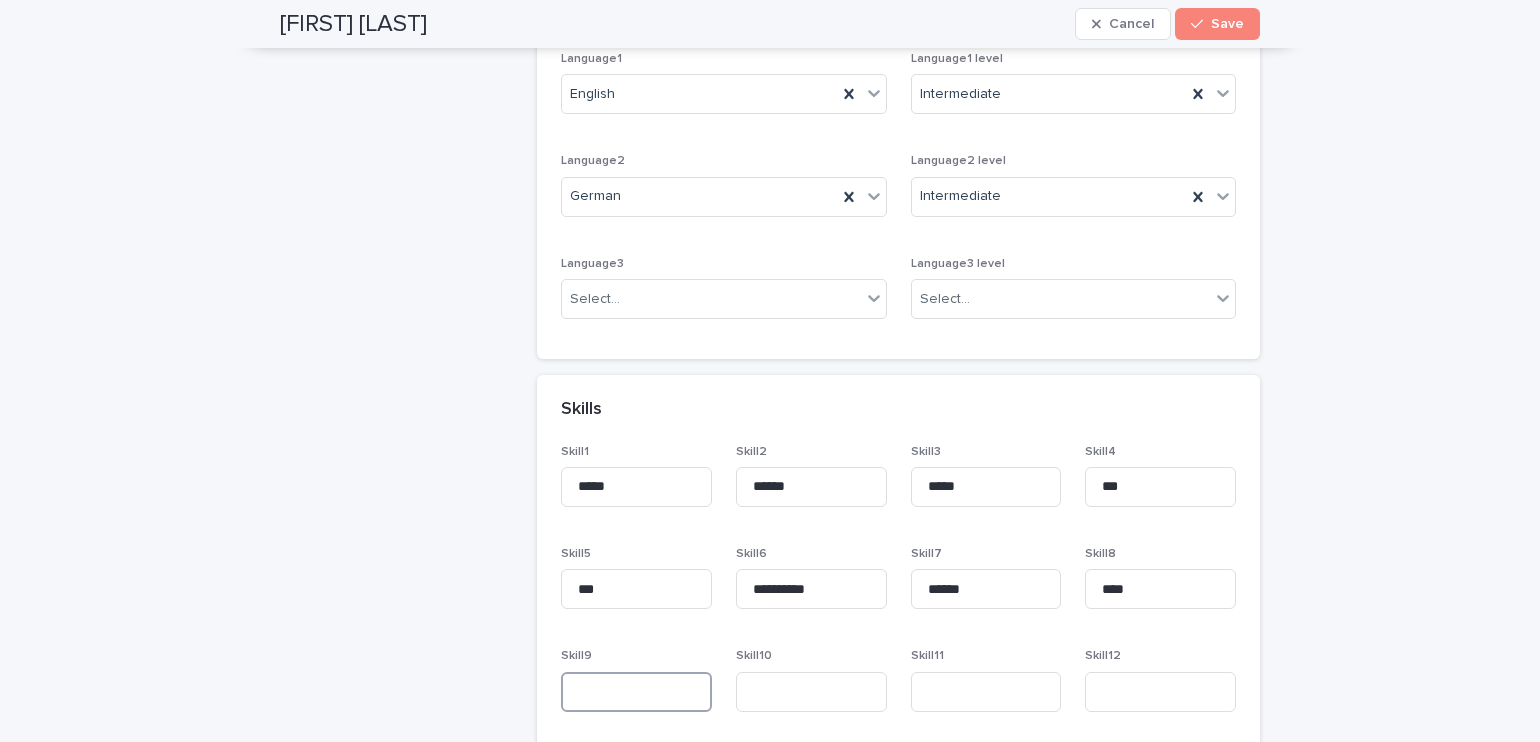 click at bounding box center (636, 692) 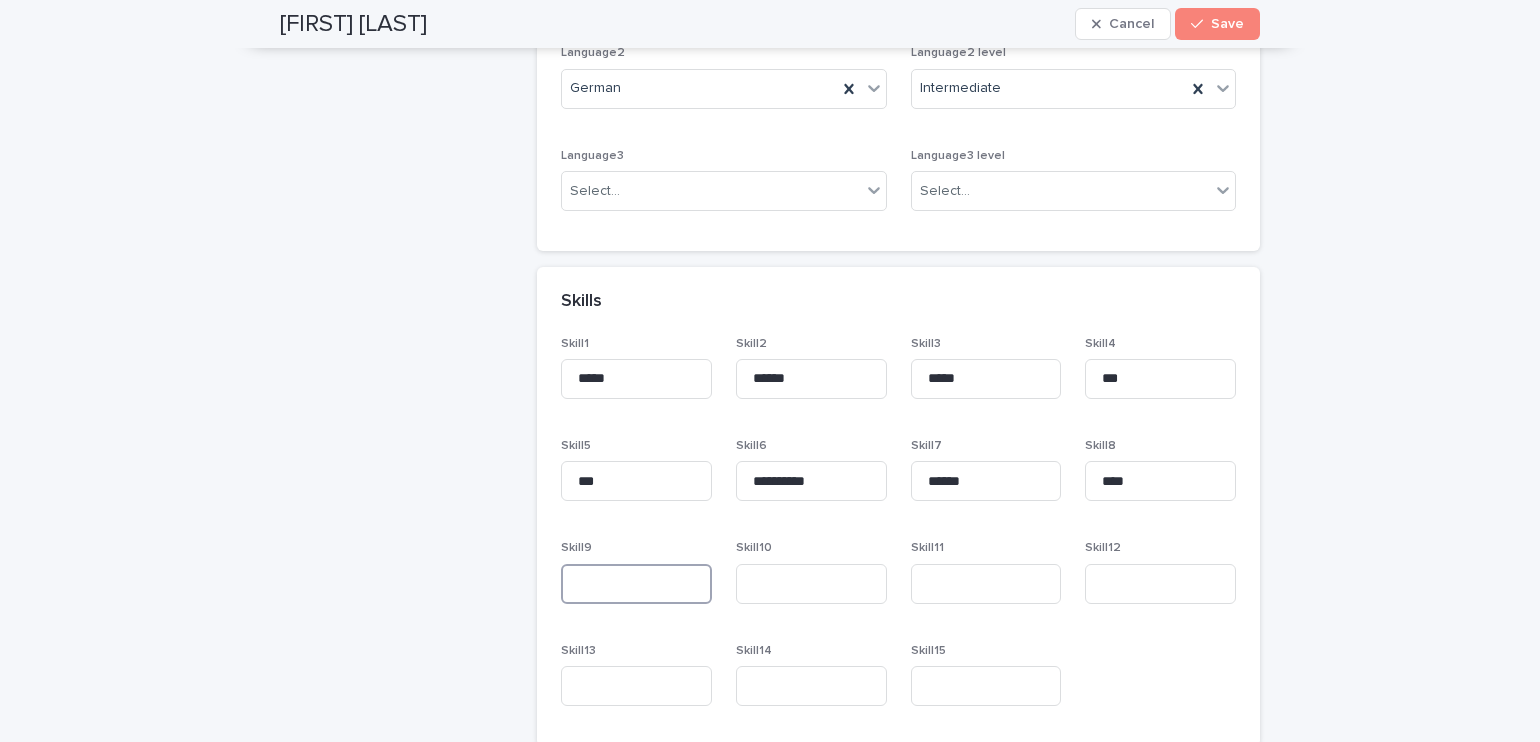 scroll, scrollTop: 2700, scrollLeft: 0, axis: vertical 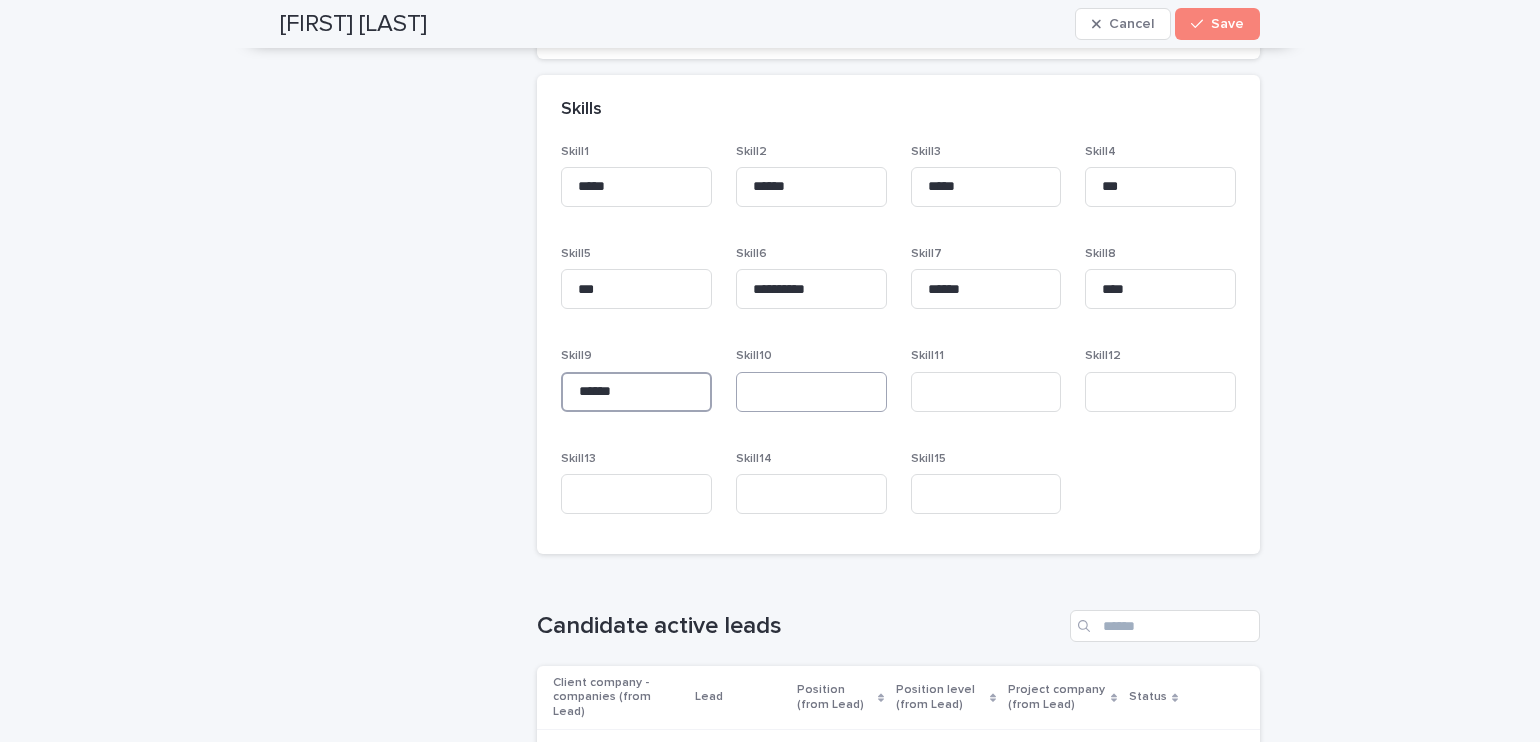 type on "******" 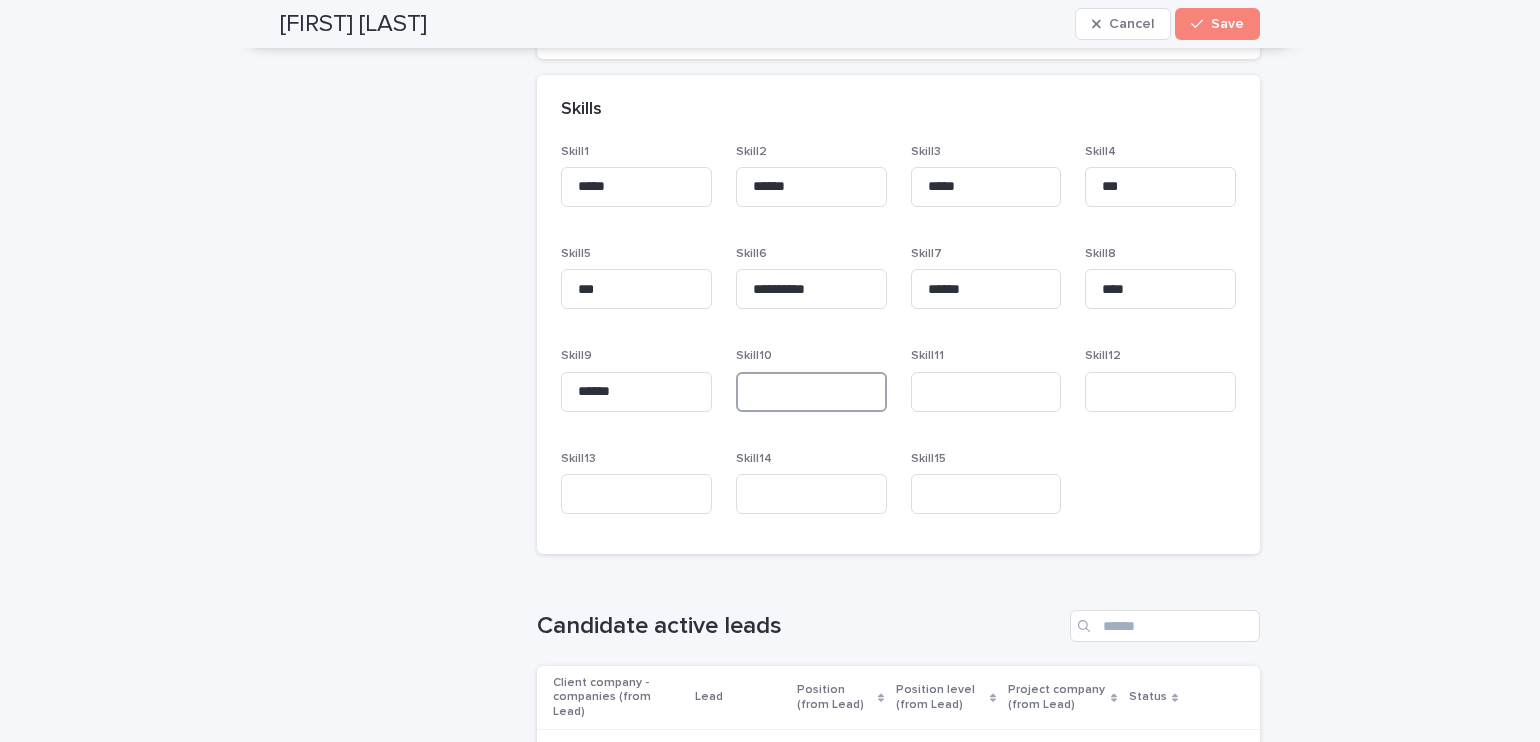 click at bounding box center [811, 392] 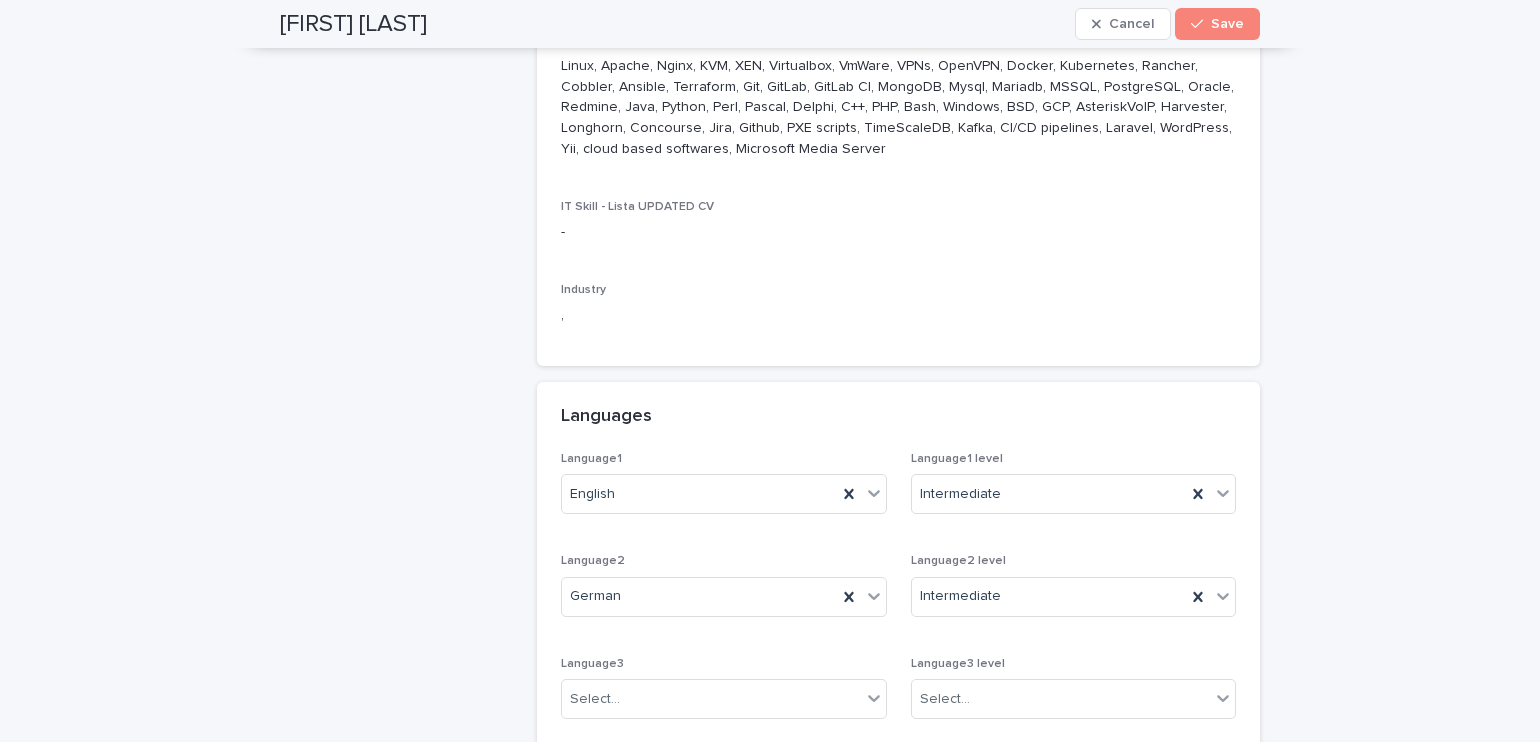 scroll, scrollTop: 1900, scrollLeft: 0, axis: vertical 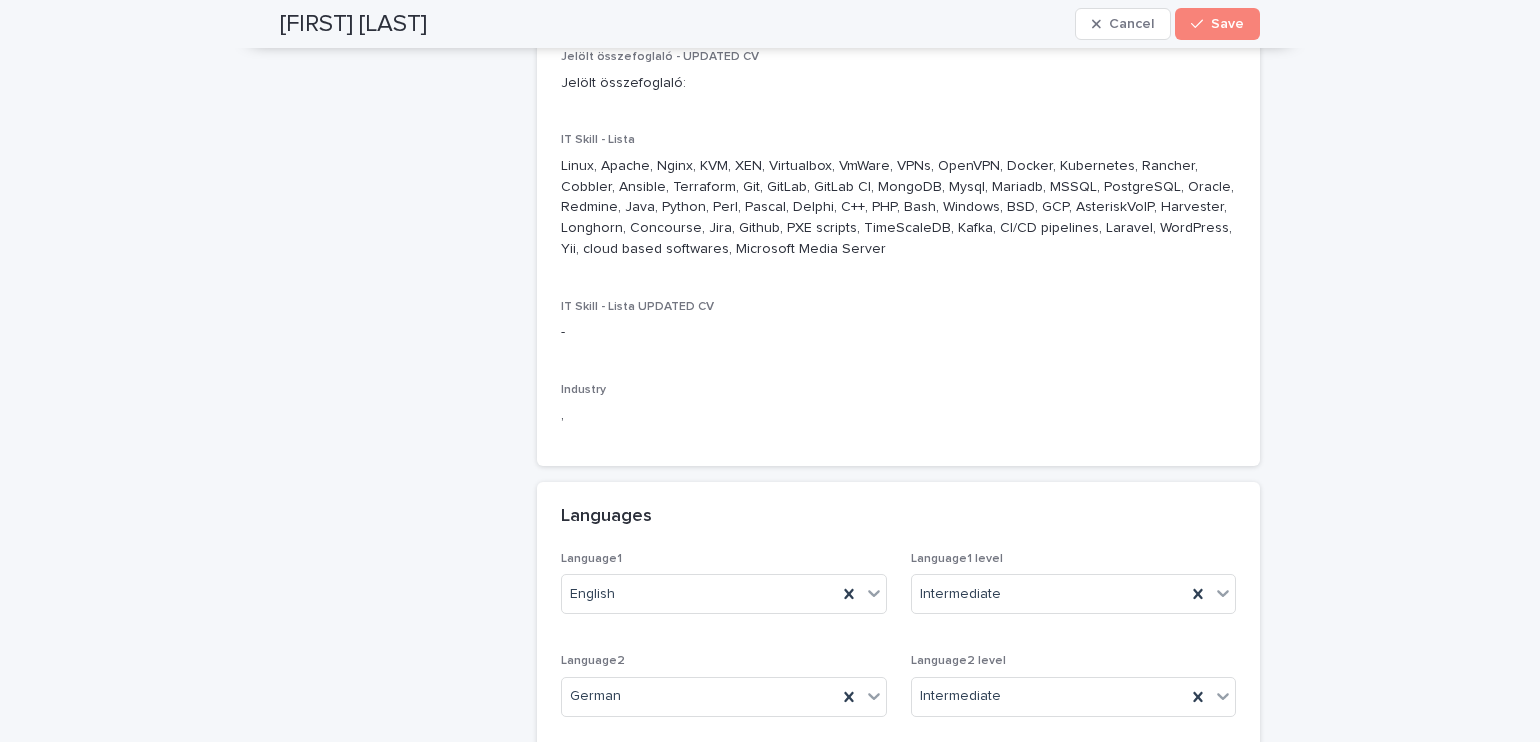 type on "**********" 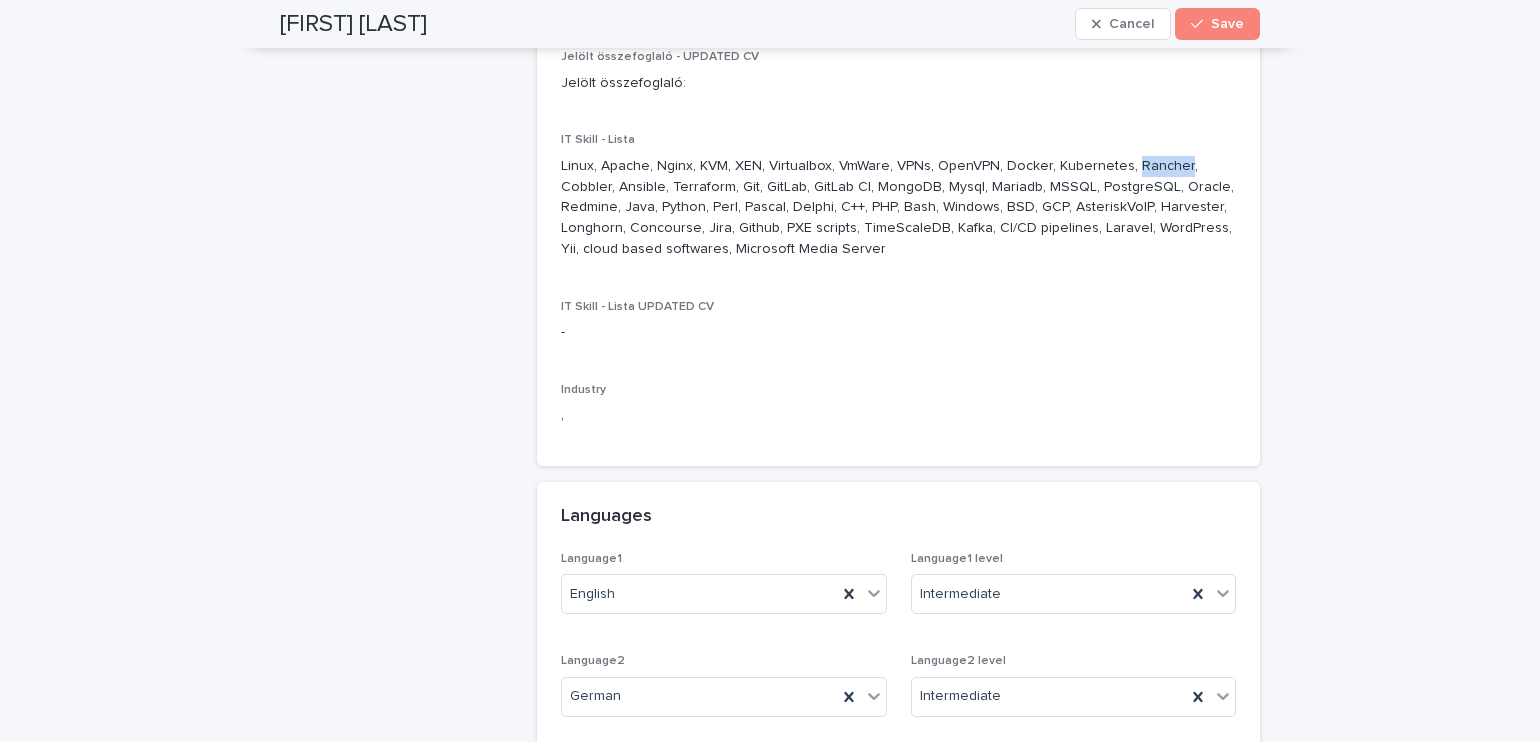 drag, startPoint x: 1123, startPoint y: 142, endPoint x: 1170, endPoint y: 145, distance: 47.095646 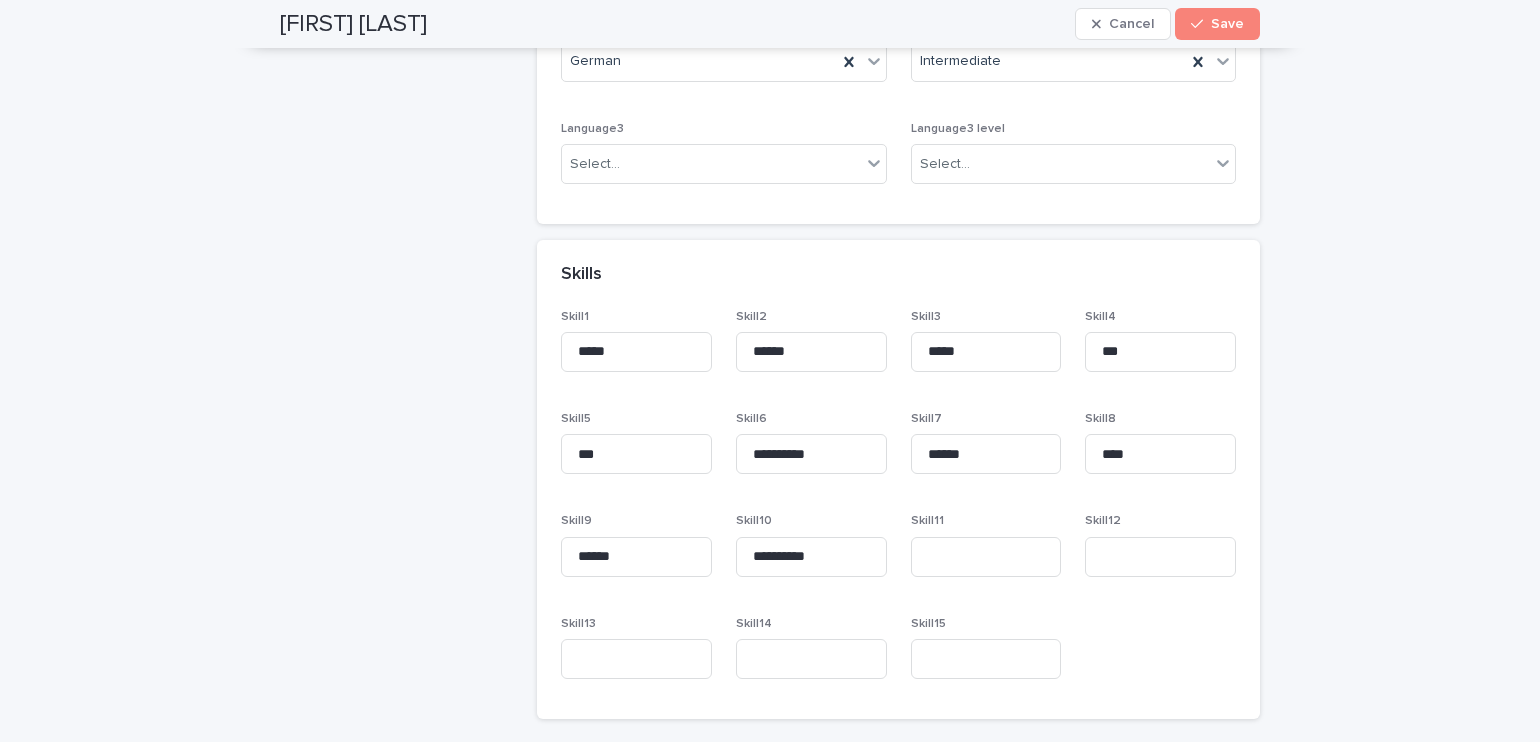 scroll, scrollTop: 2800, scrollLeft: 0, axis: vertical 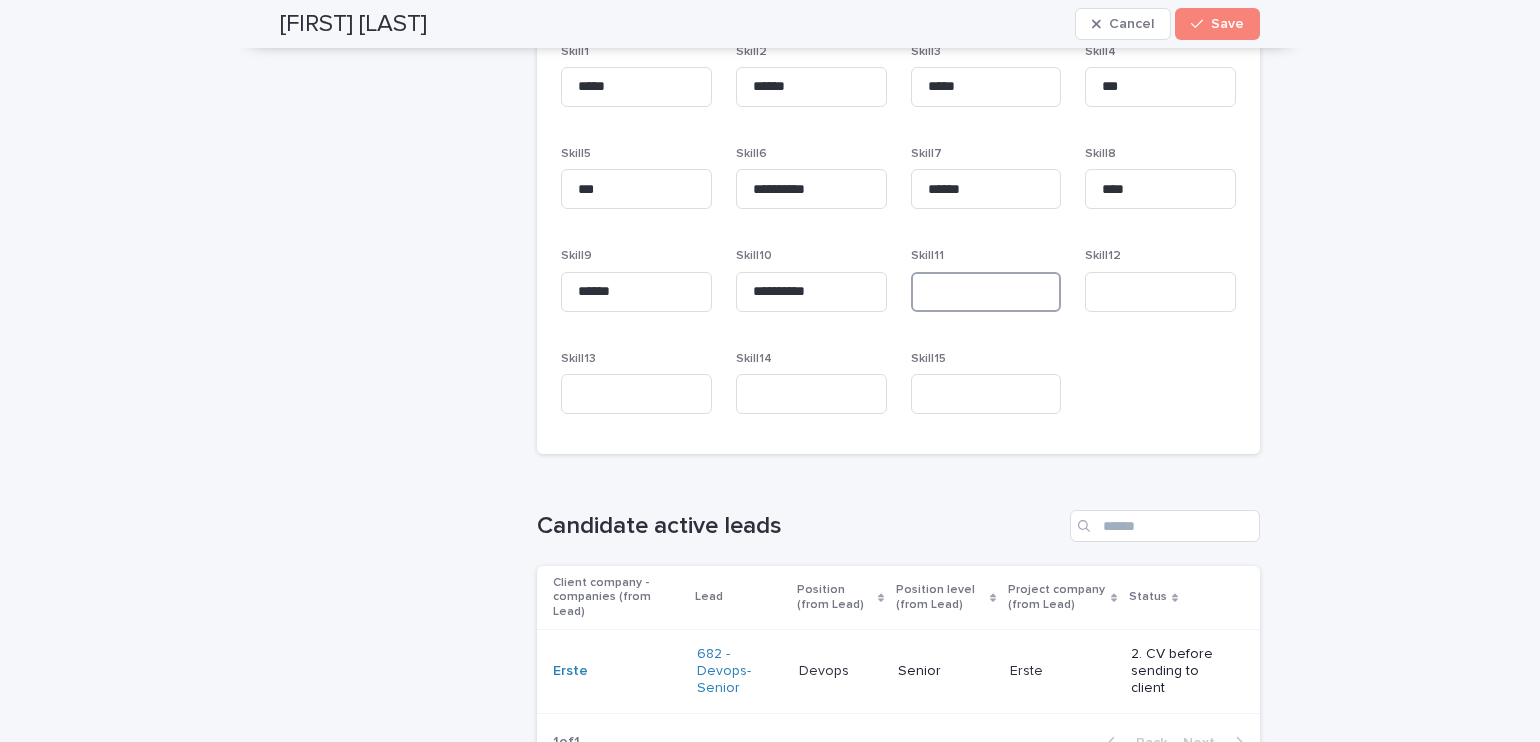 click at bounding box center (986, 292) 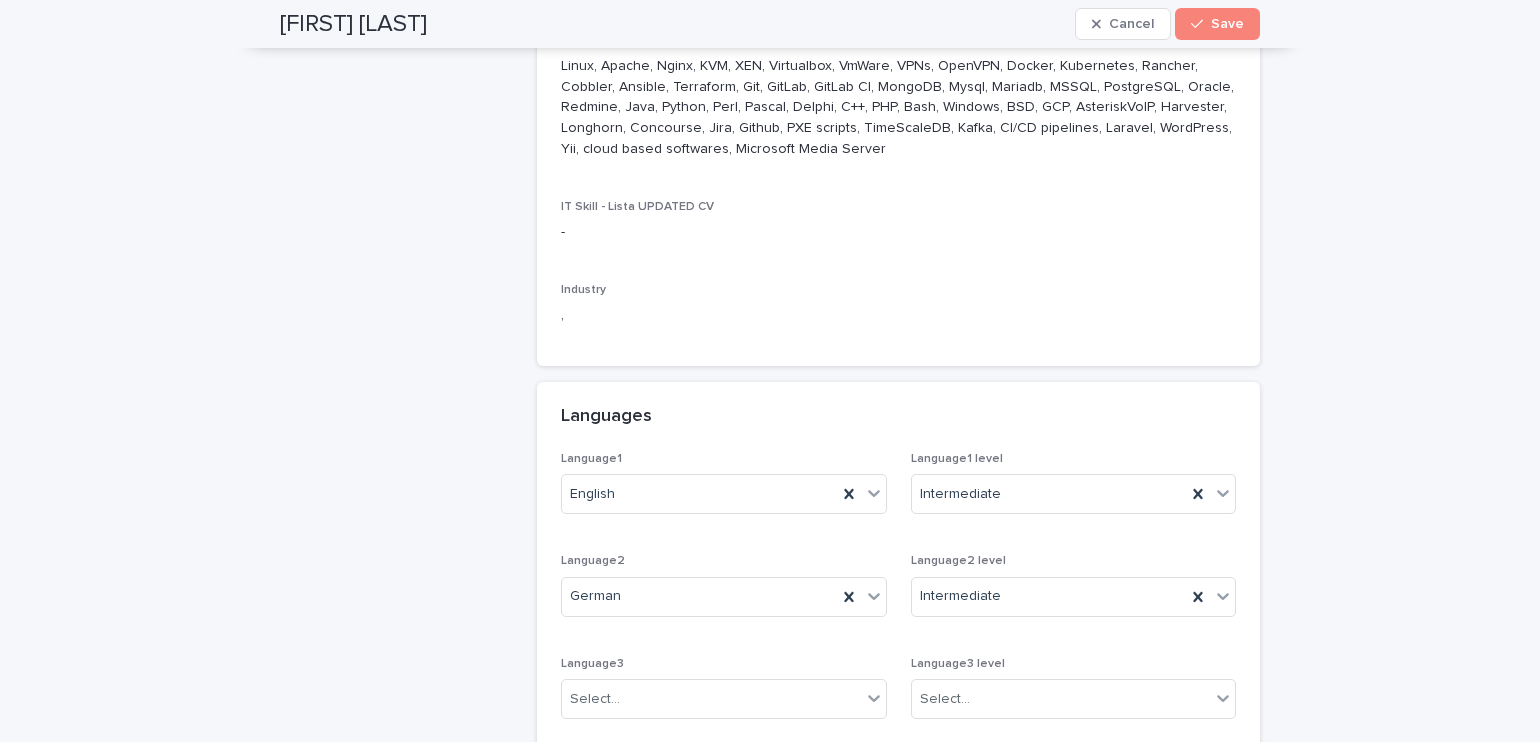 scroll, scrollTop: 1900, scrollLeft: 0, axis: vertical 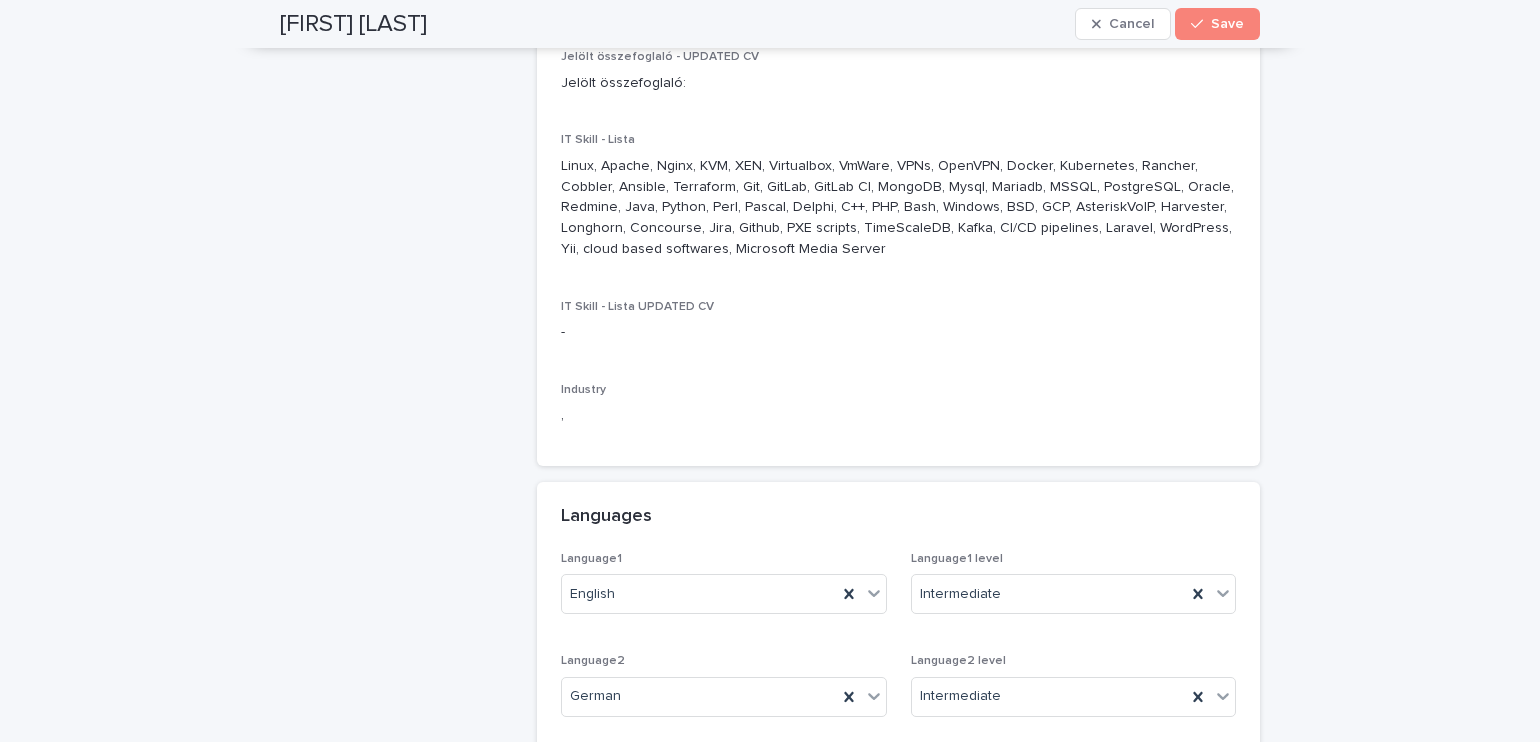 type on "*******" 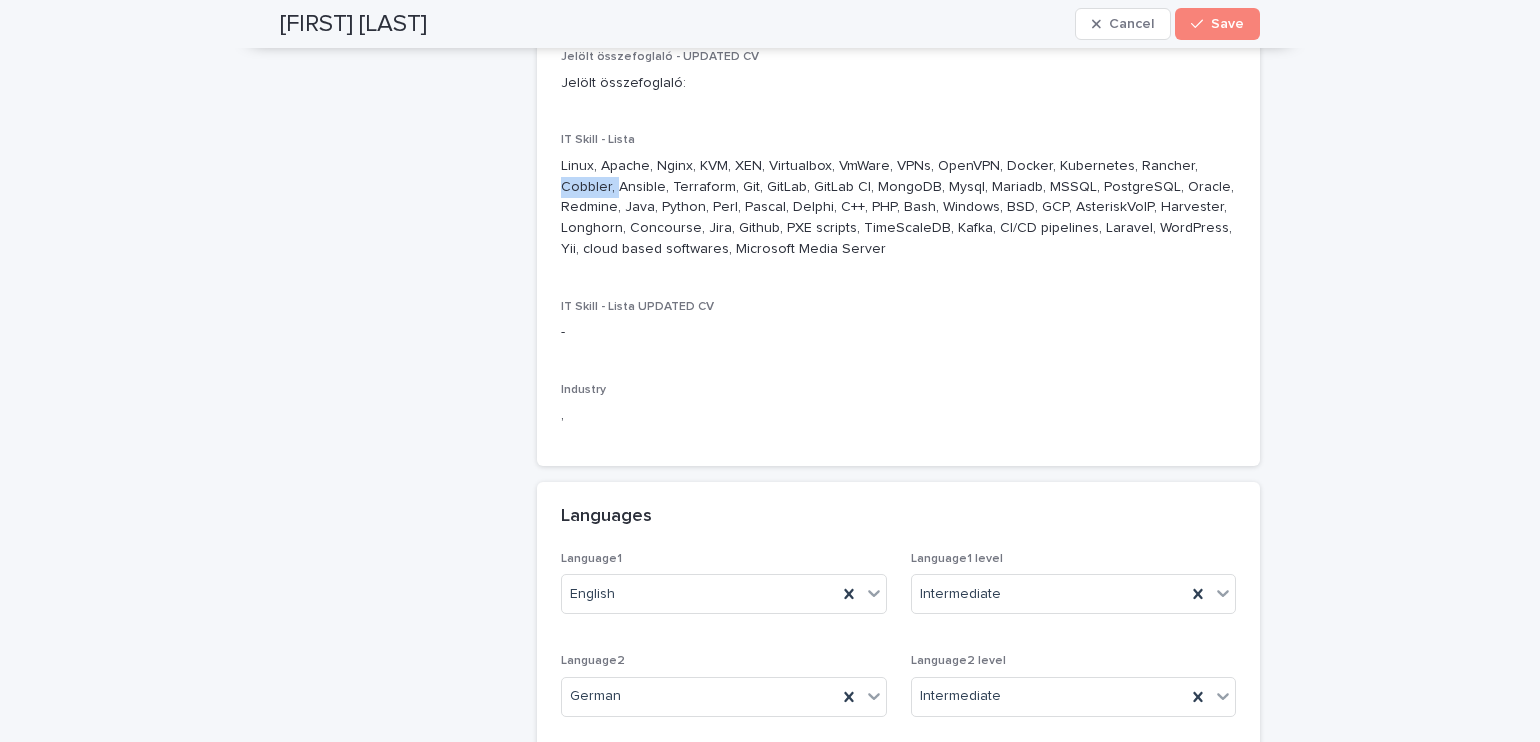 drag, startPoint x: 1175, startPoint y: 145, endPoint x: 1230, endPoint y: 133, distance: 56.293873 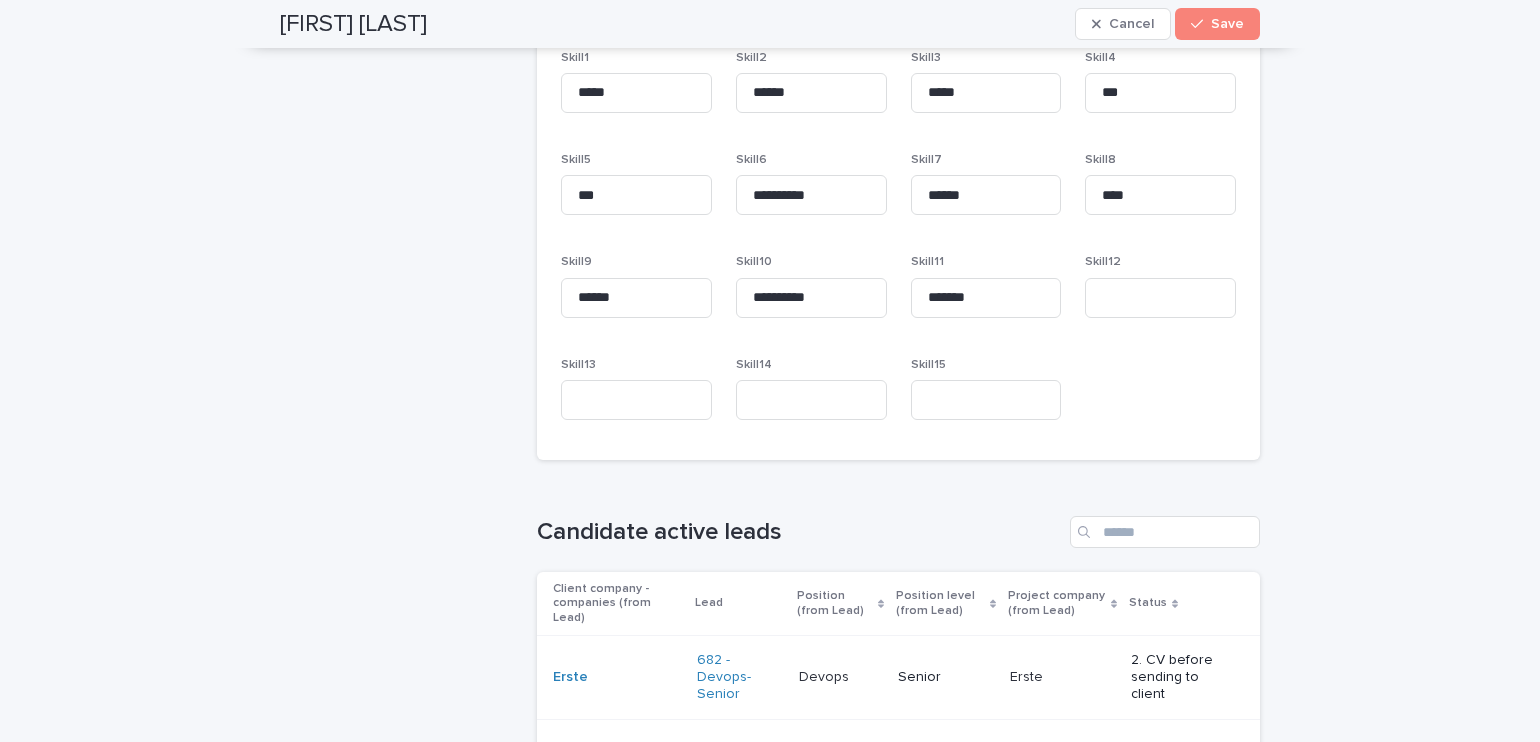 scroll, scrollTop: 2800, scrollLeft: 0, axis: vertical 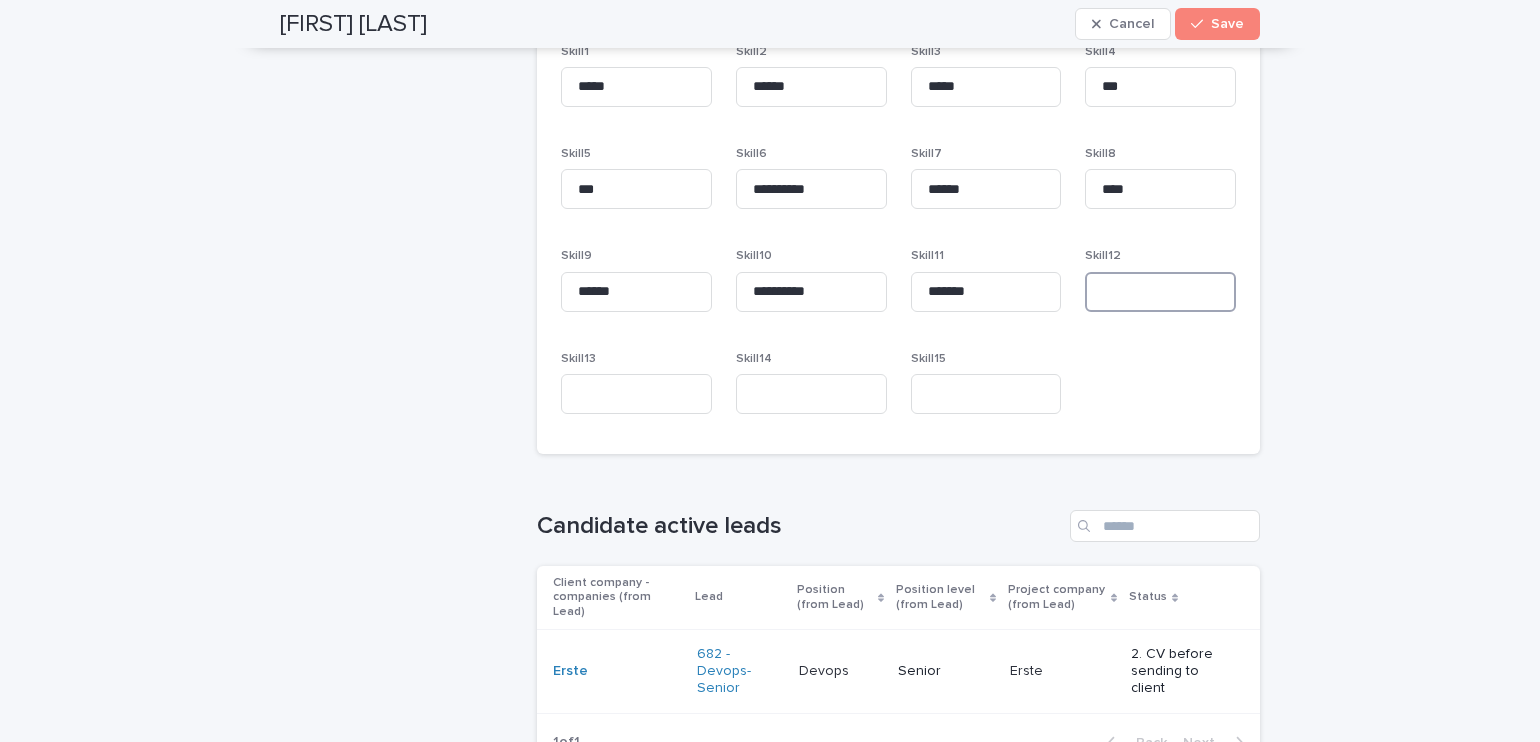 paste on "********" 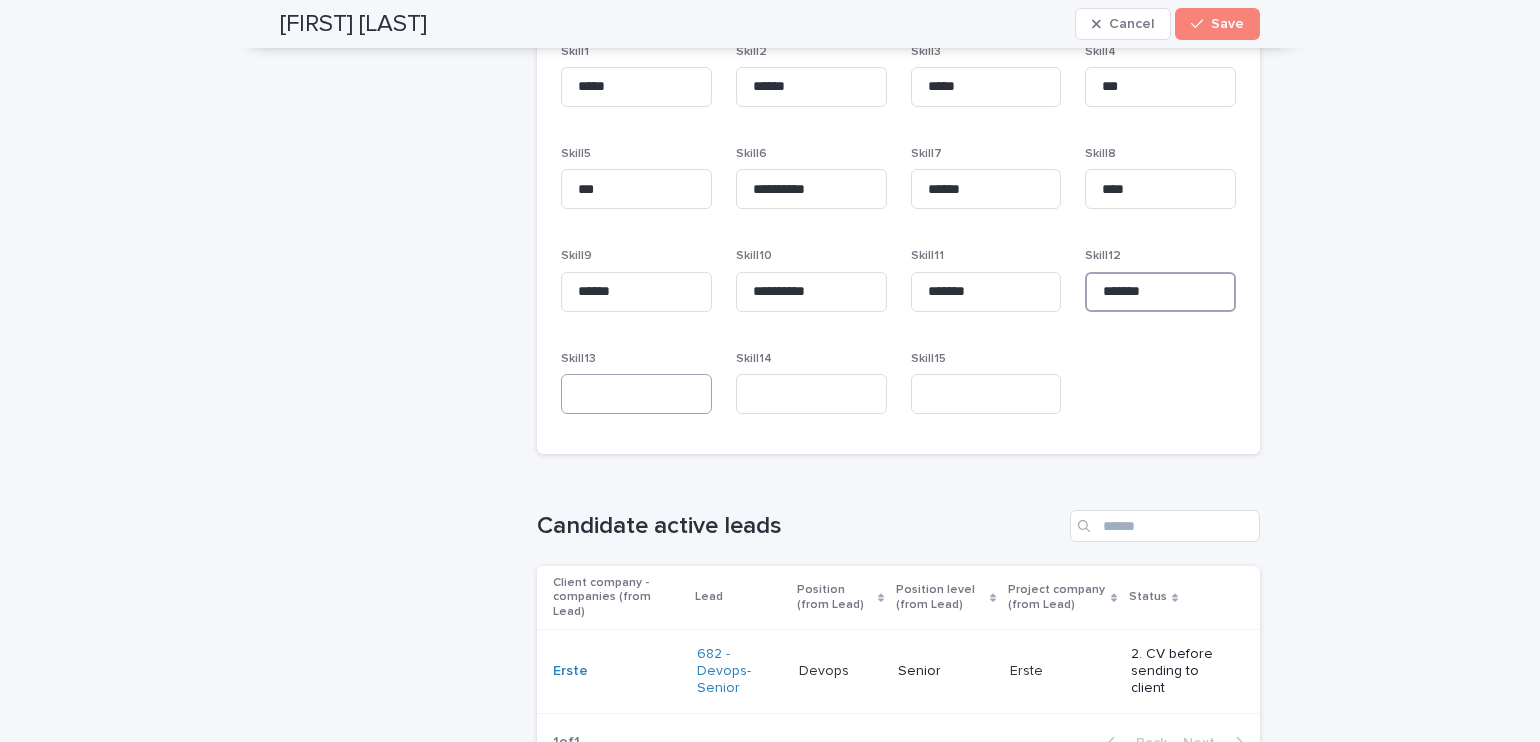 type on "*******" 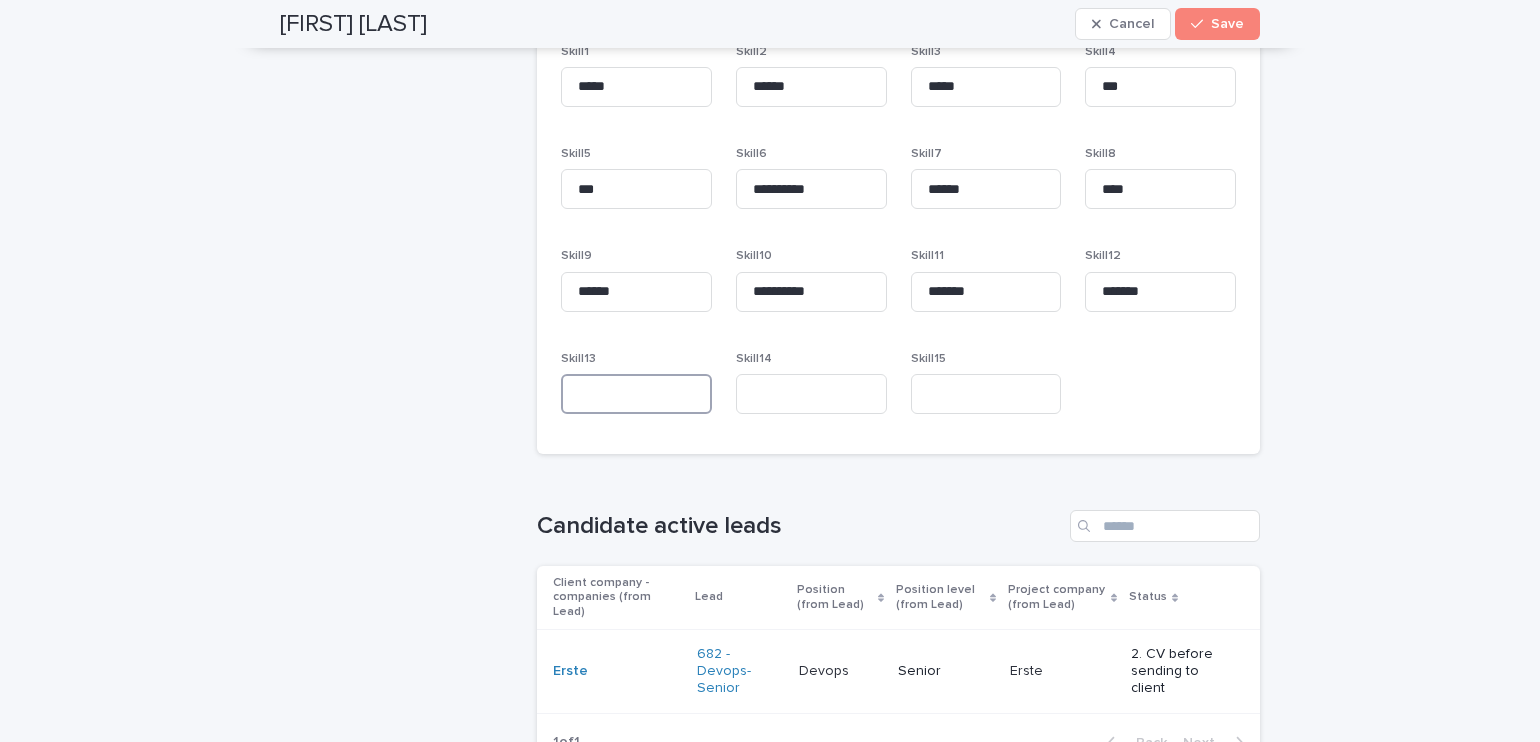 click at bounding box center [636, 394] 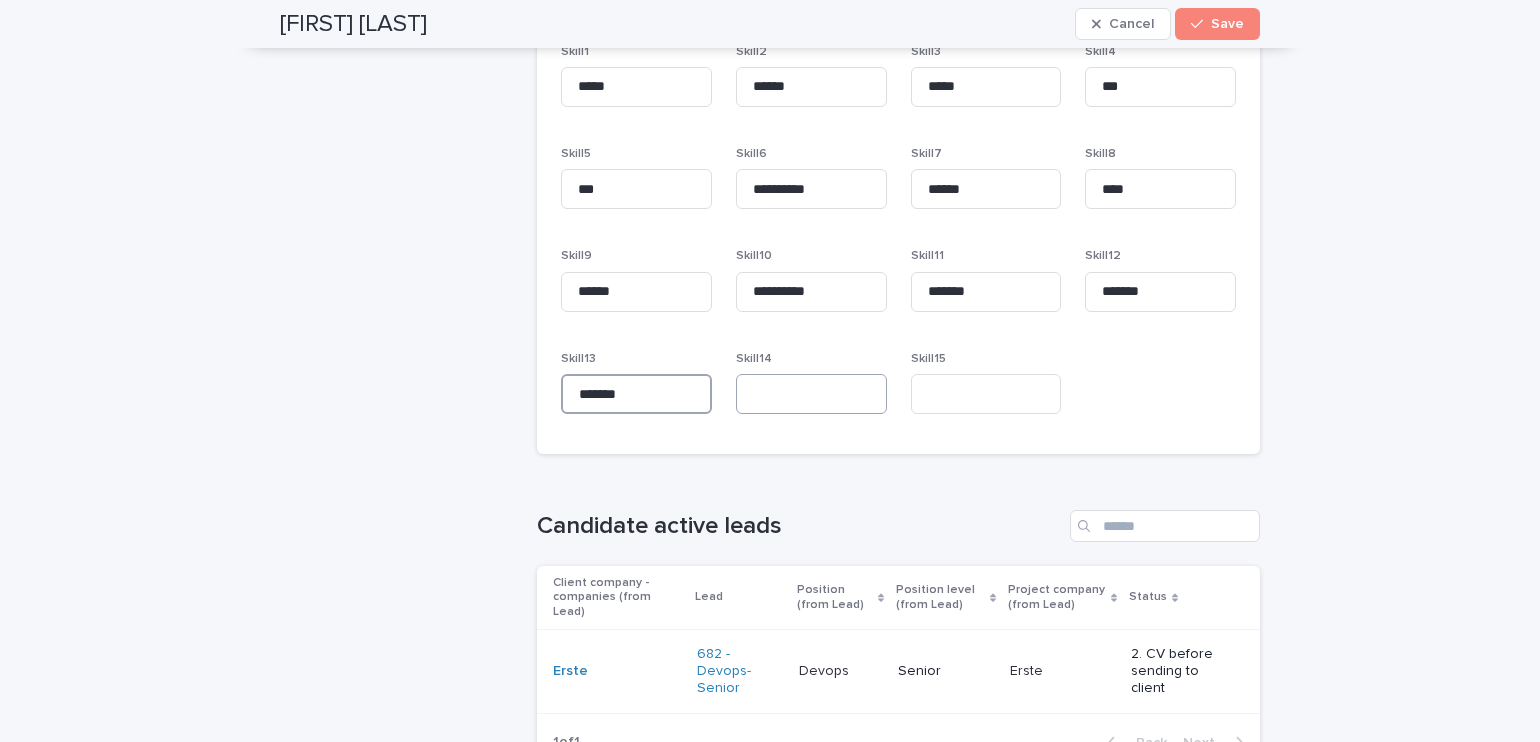 type on "*******" 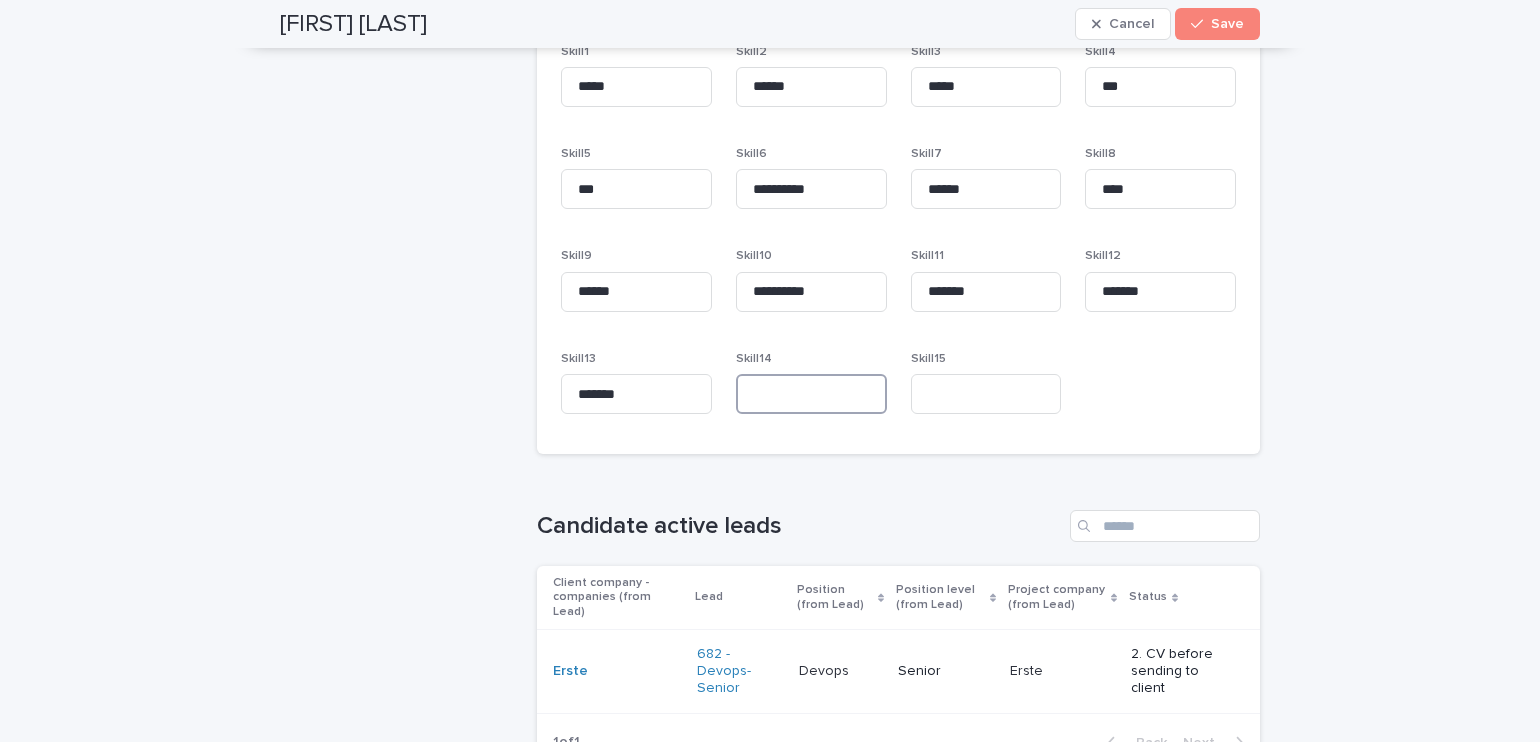 click at bounding box center [811, 394] 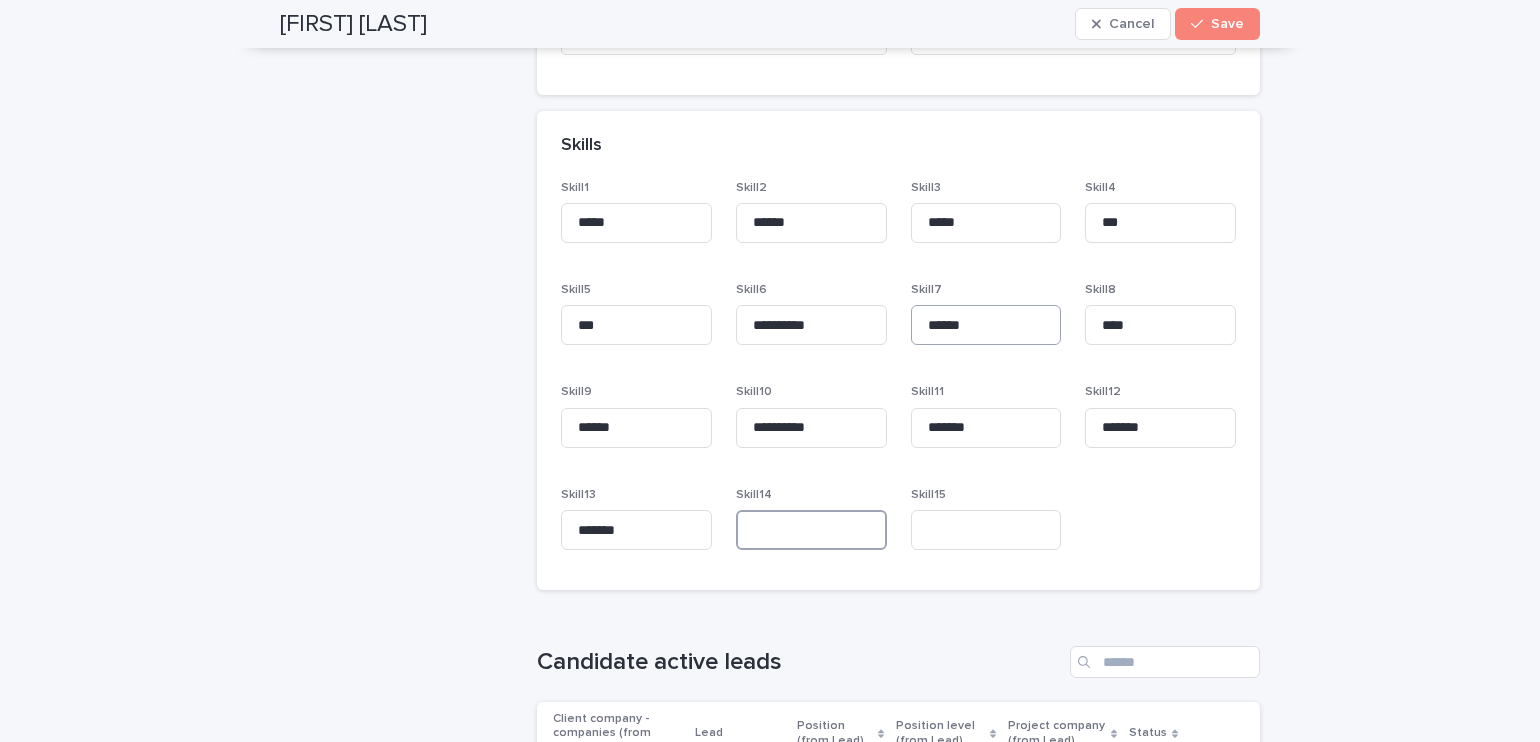 scroll, scrollTop: 2700, scrollLeft: 0, axis: vertical 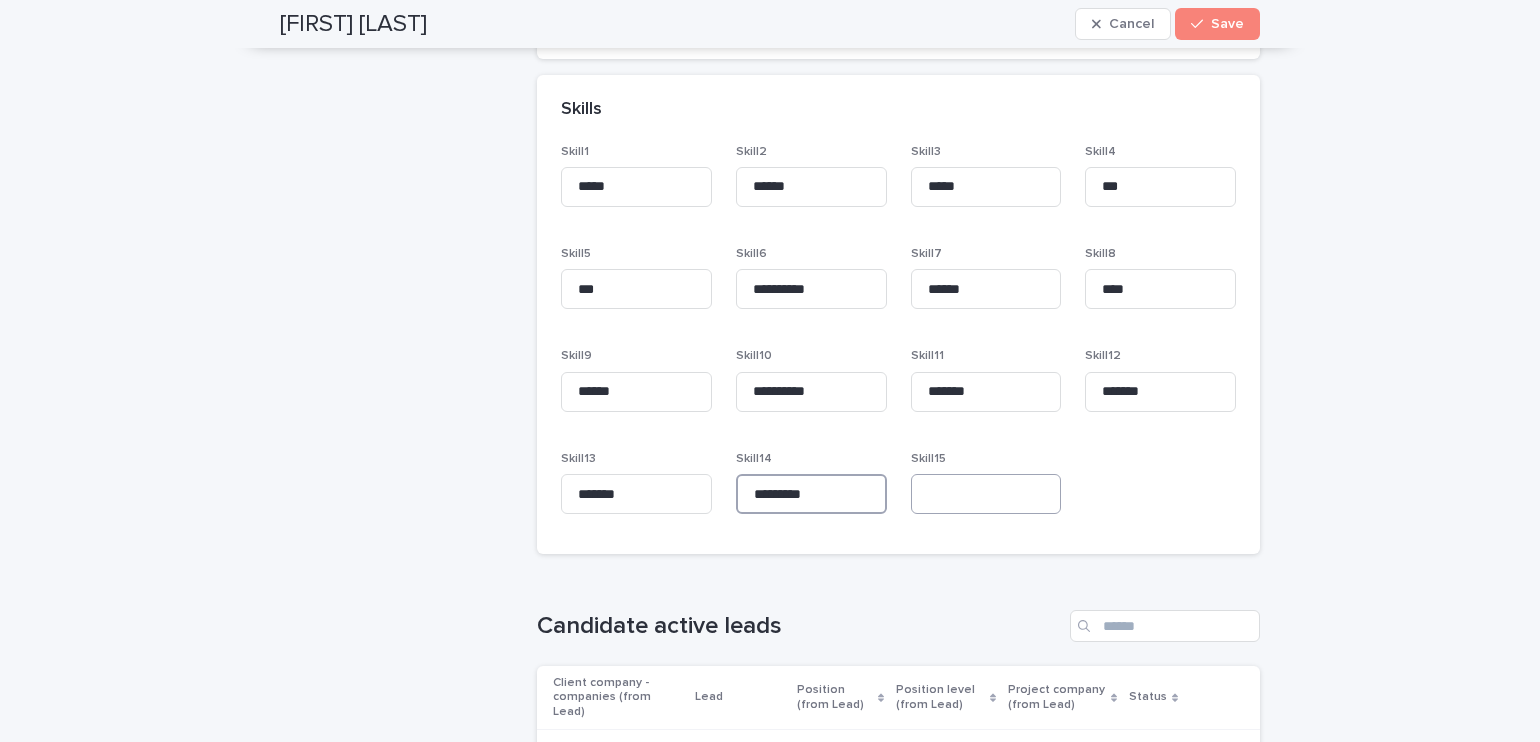 type on "*********" 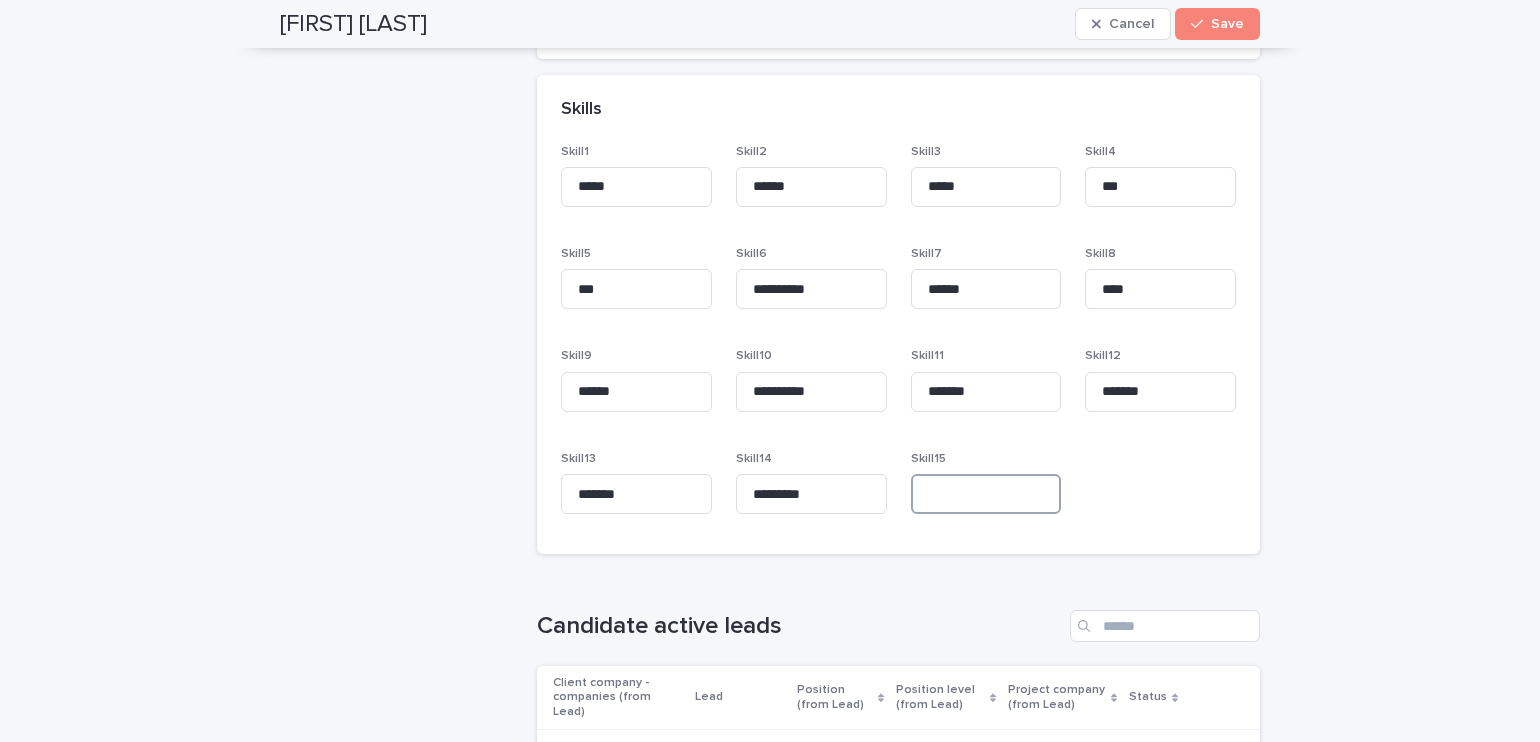 click at bounding box center [986, 494] 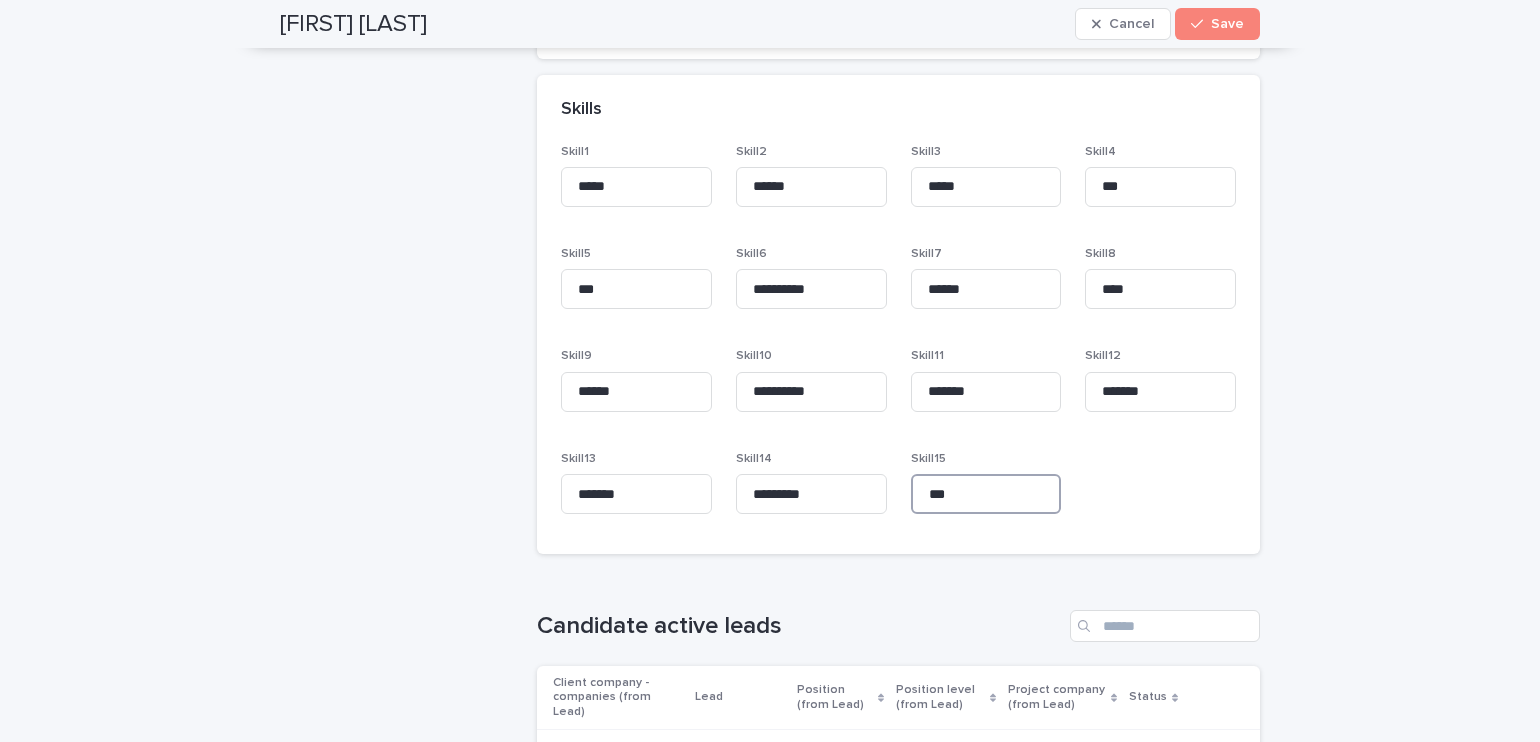 type on "***" 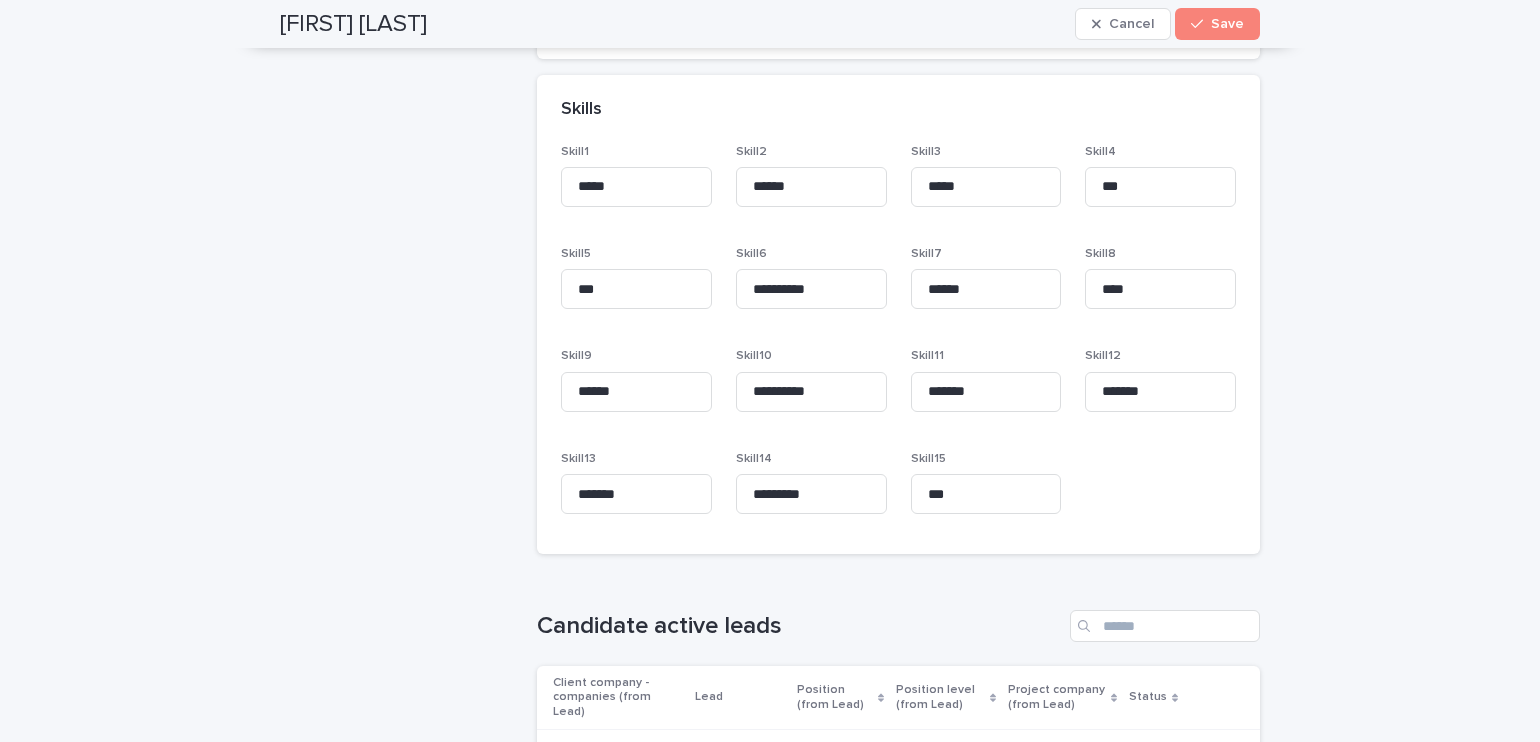 click on "**********" at bounding box center (770, -803) 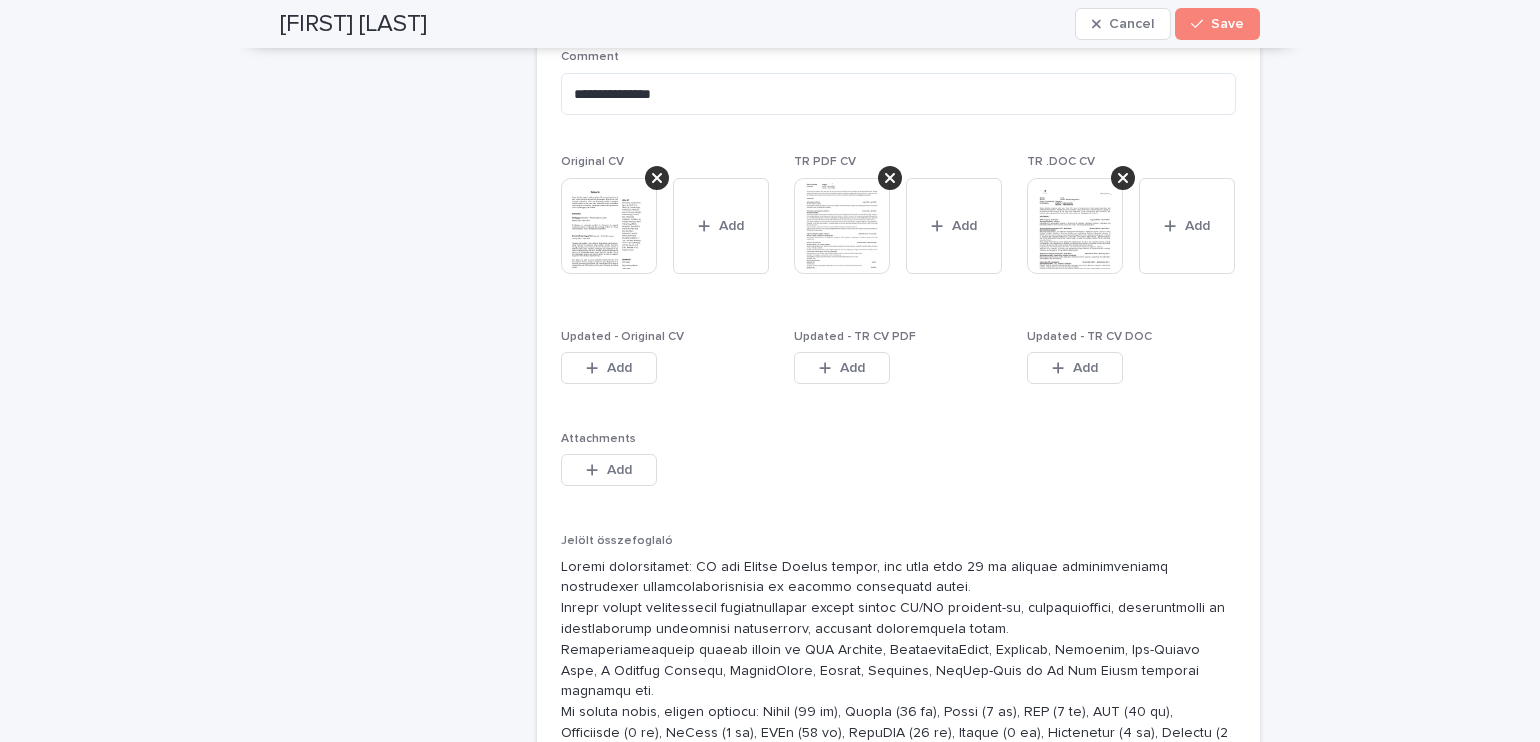 scroll, scrollTop: 500, scrollLeft: 0, axis: vertical 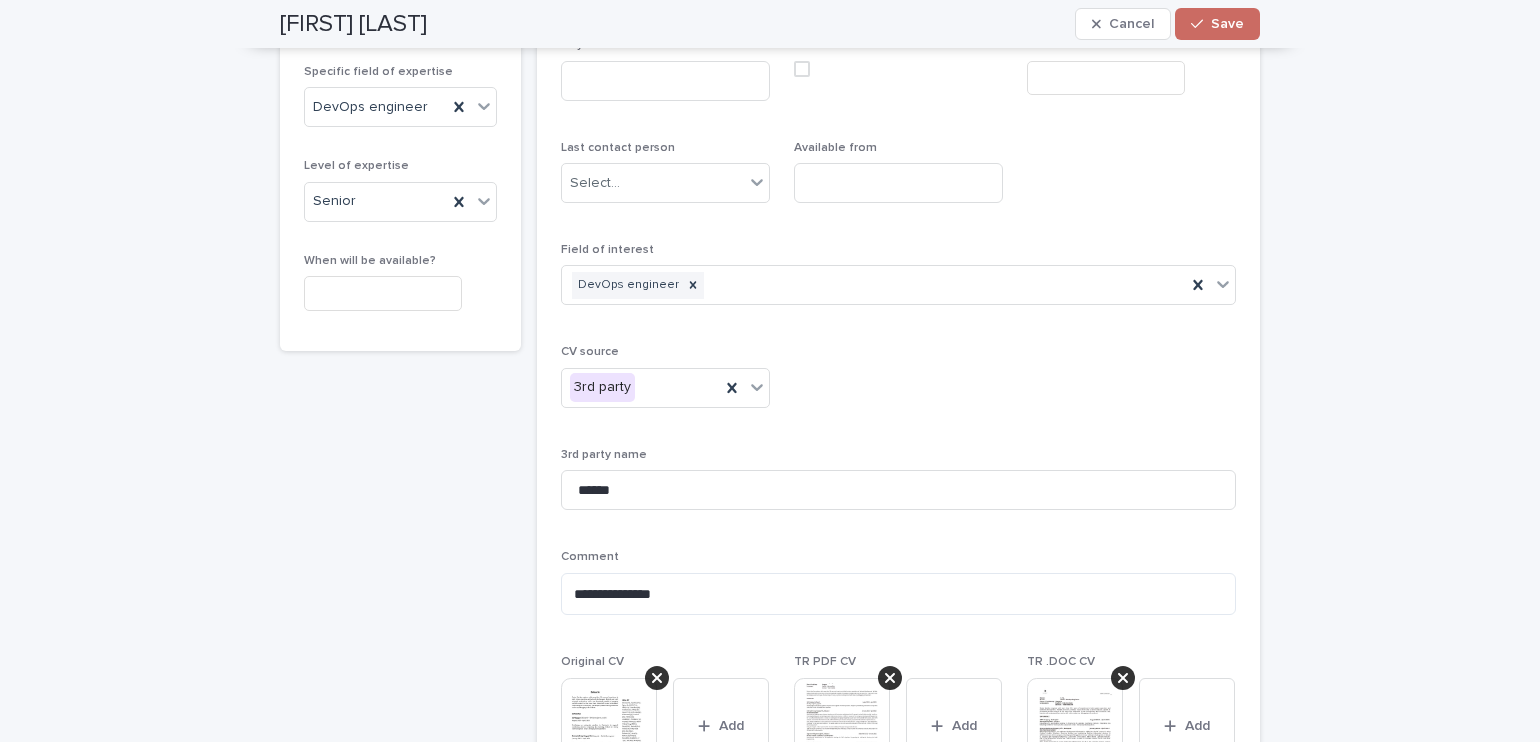 click on "Save" at bounding box center [1227, 24] 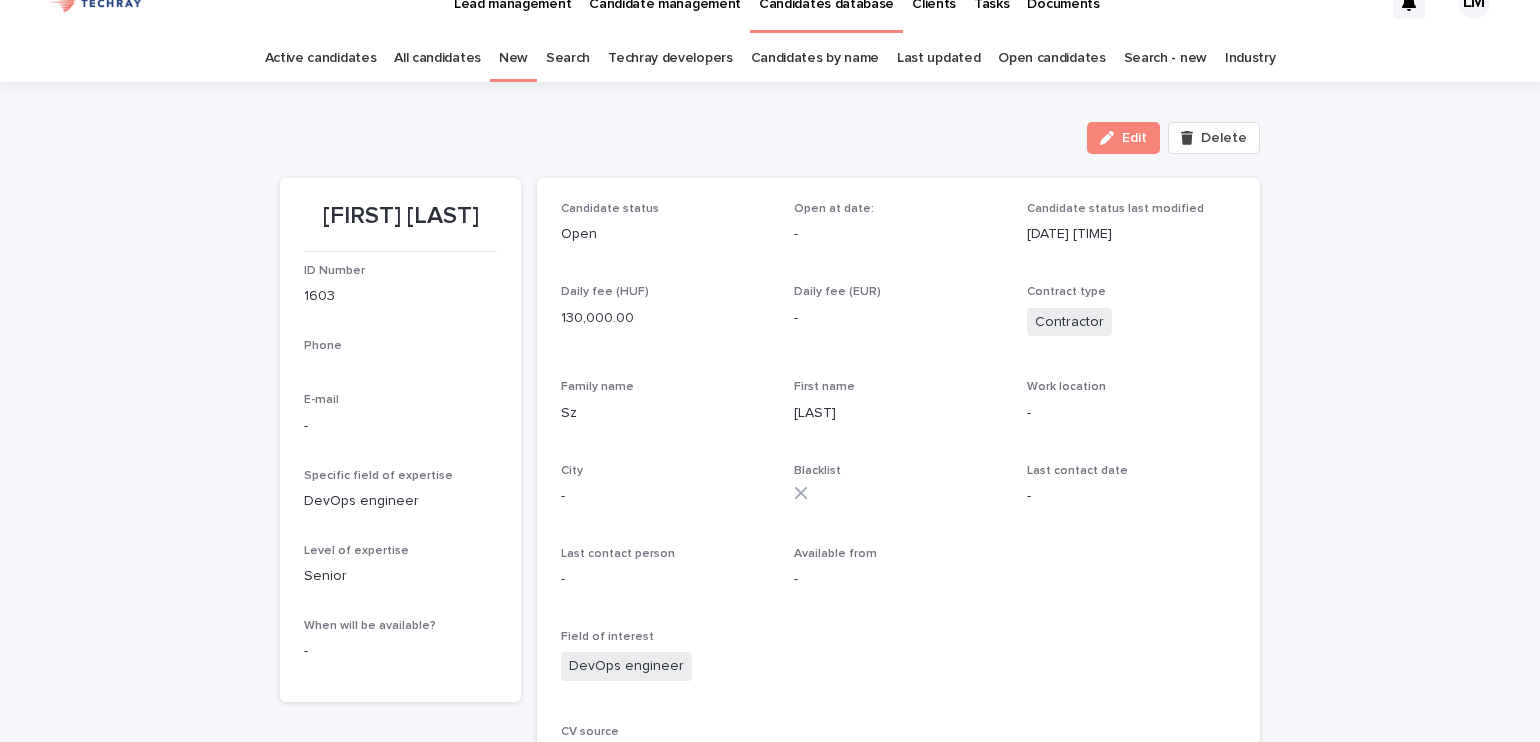 scroll, scrollTop: 0, scrollLeft: 0, axis: both 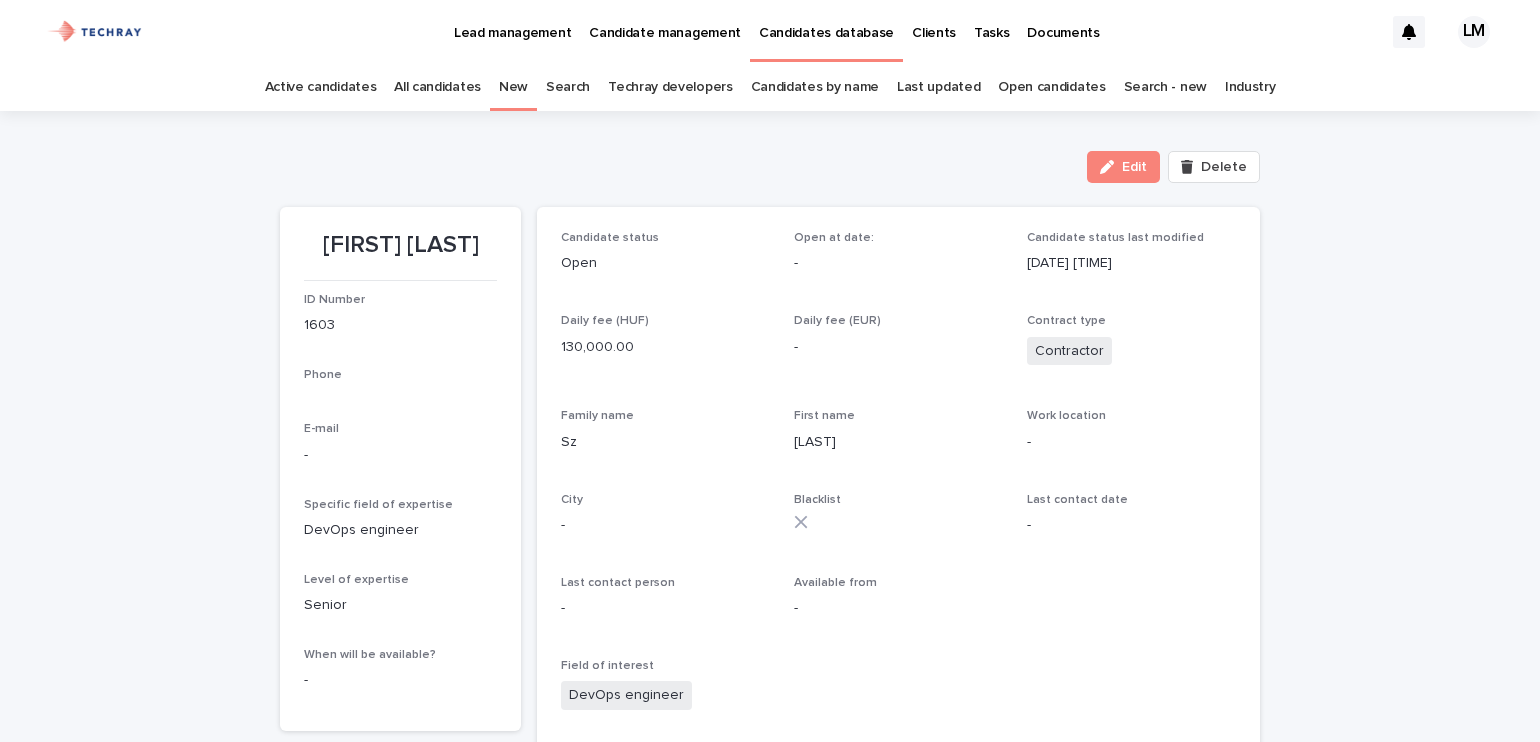 click on "New" at bounding box center (513, 87) 